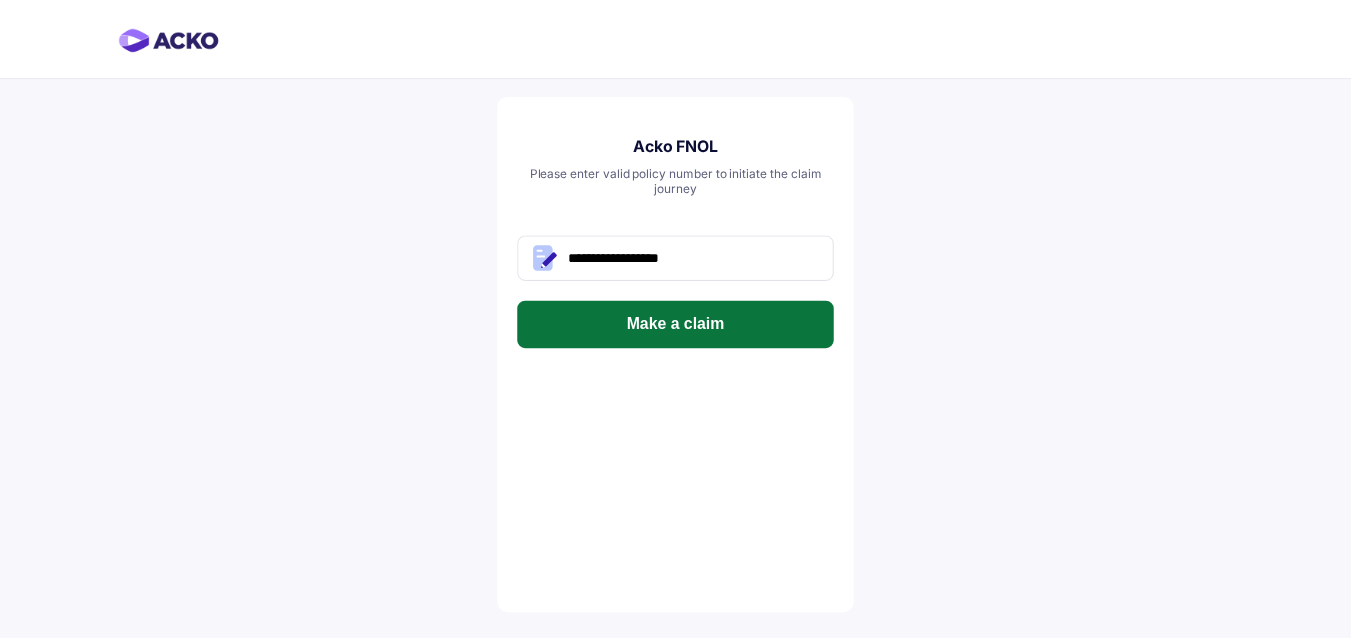 scroll, scrollTop: 0, scrollLeft: 0, axis: both 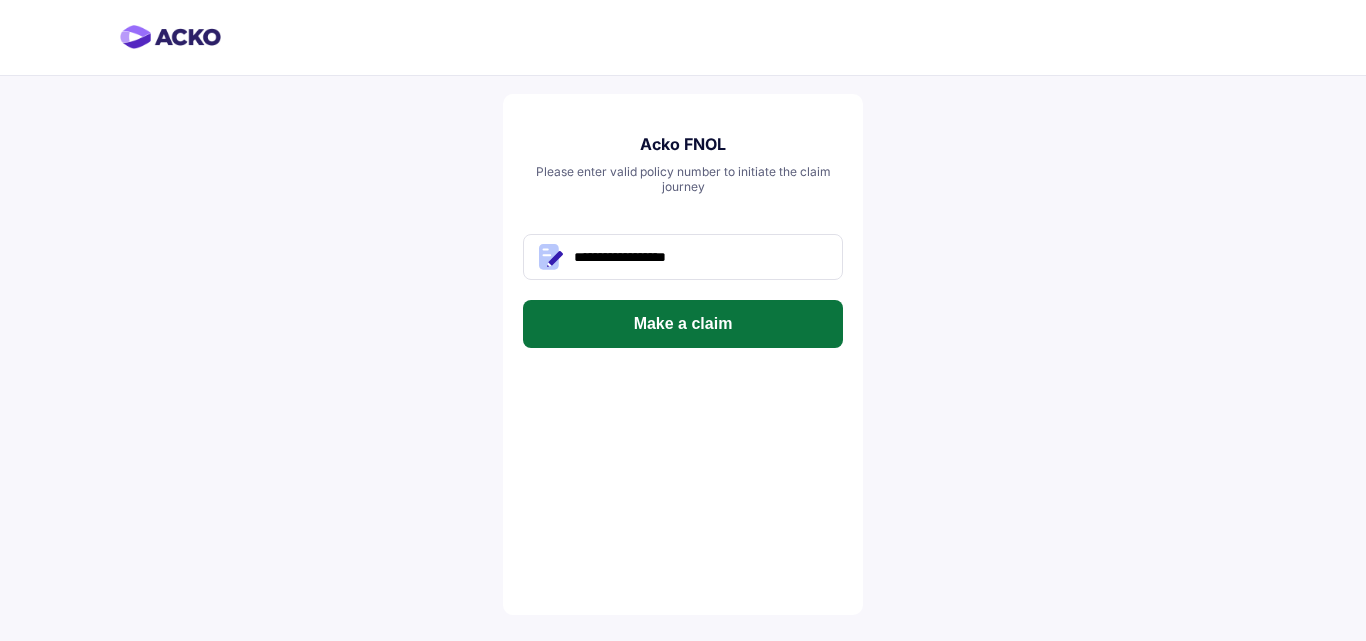 click on "Make a claim" at bounding box center [683, 324] 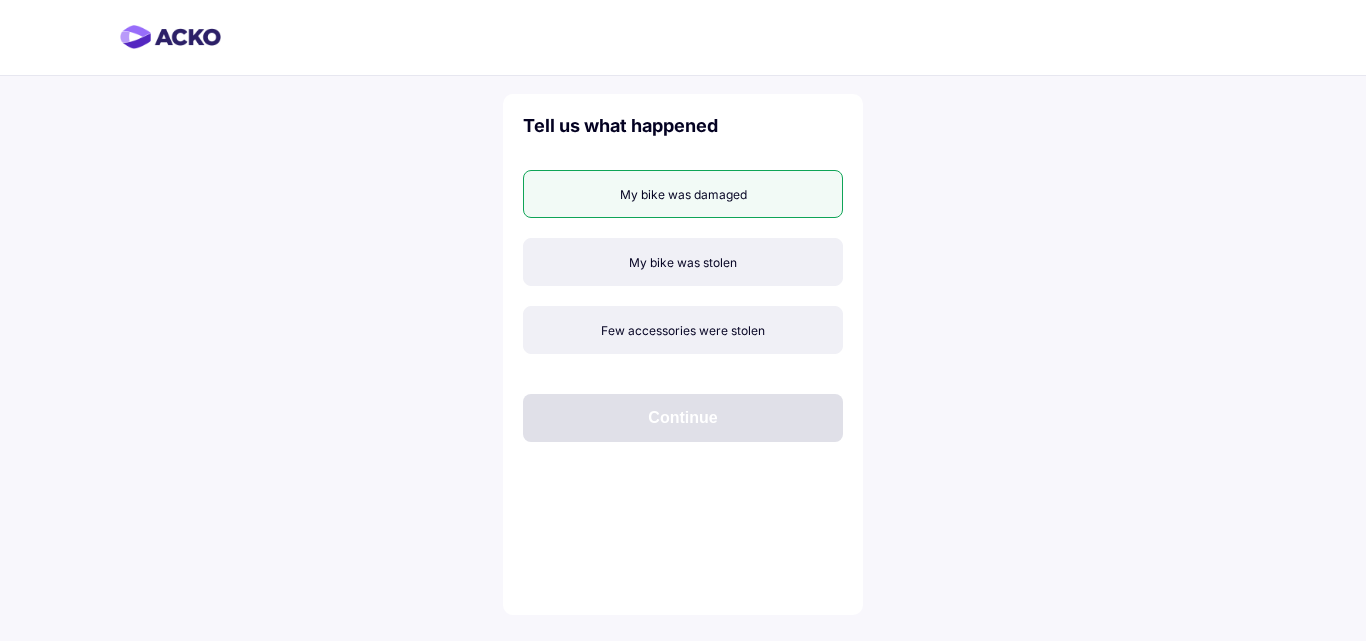 click on "My bike was damaged" at bounding box center [683, 194] 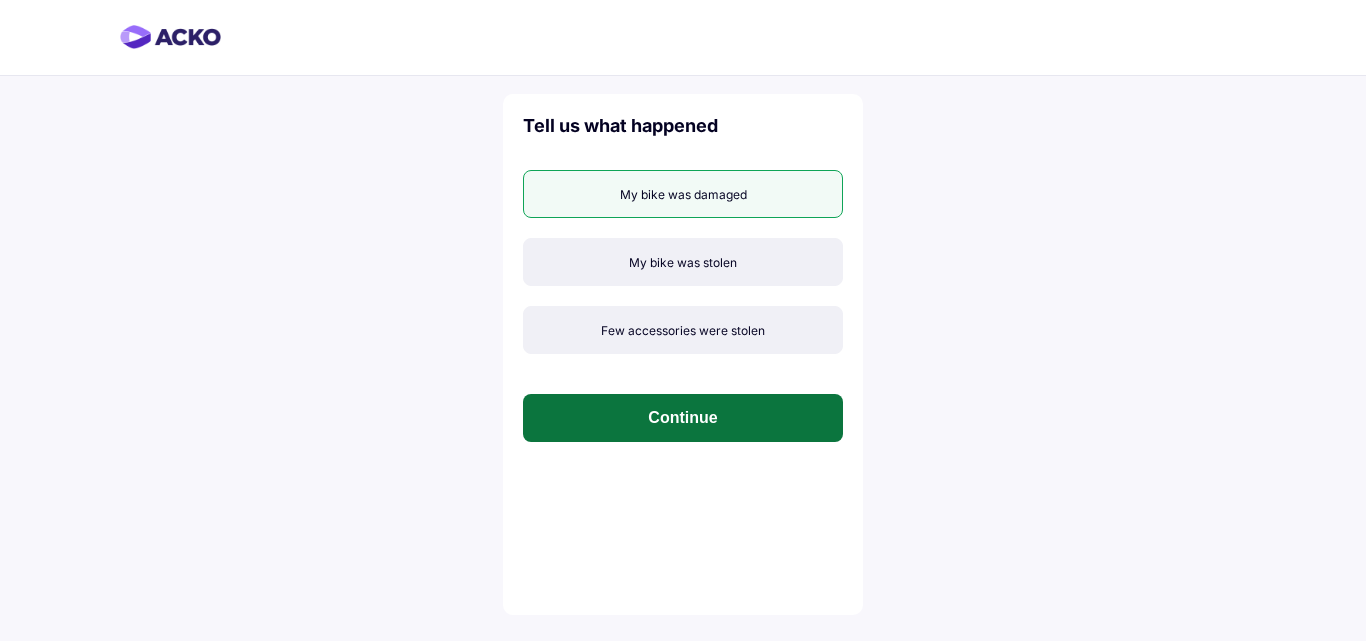 click on "Continue" at bounding box center [683, 418] 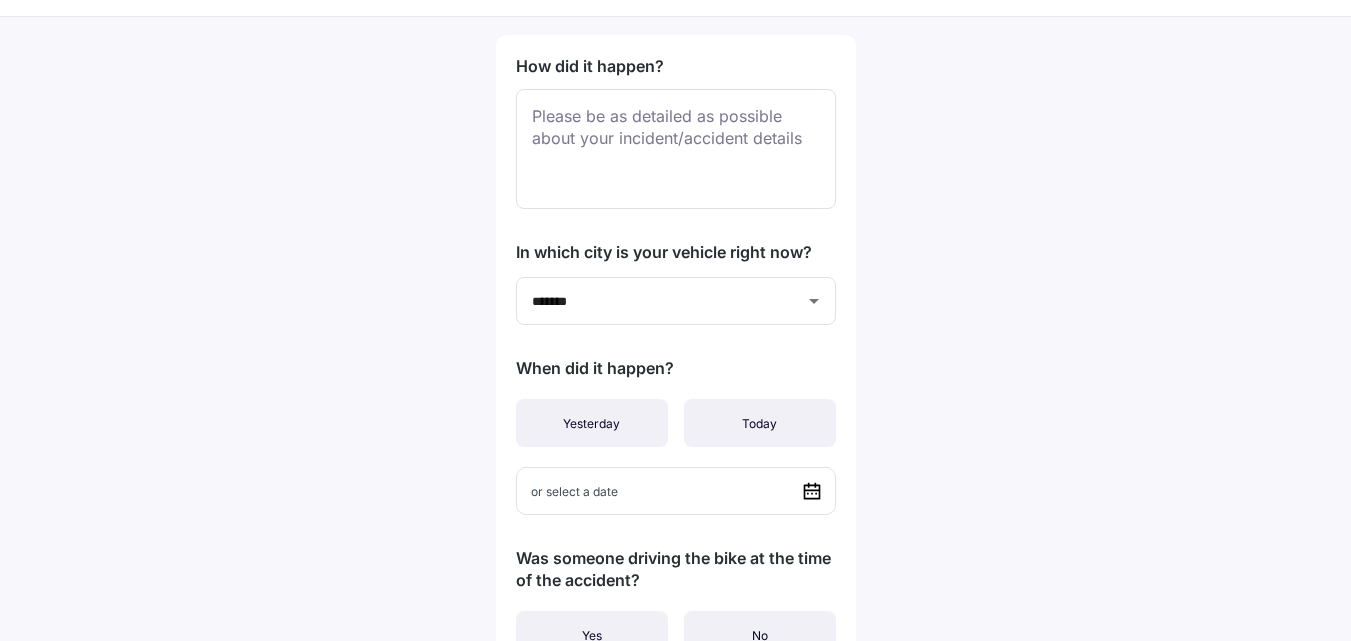 scroll, scrollTop: 0, scrollLeft: 0, axis: both 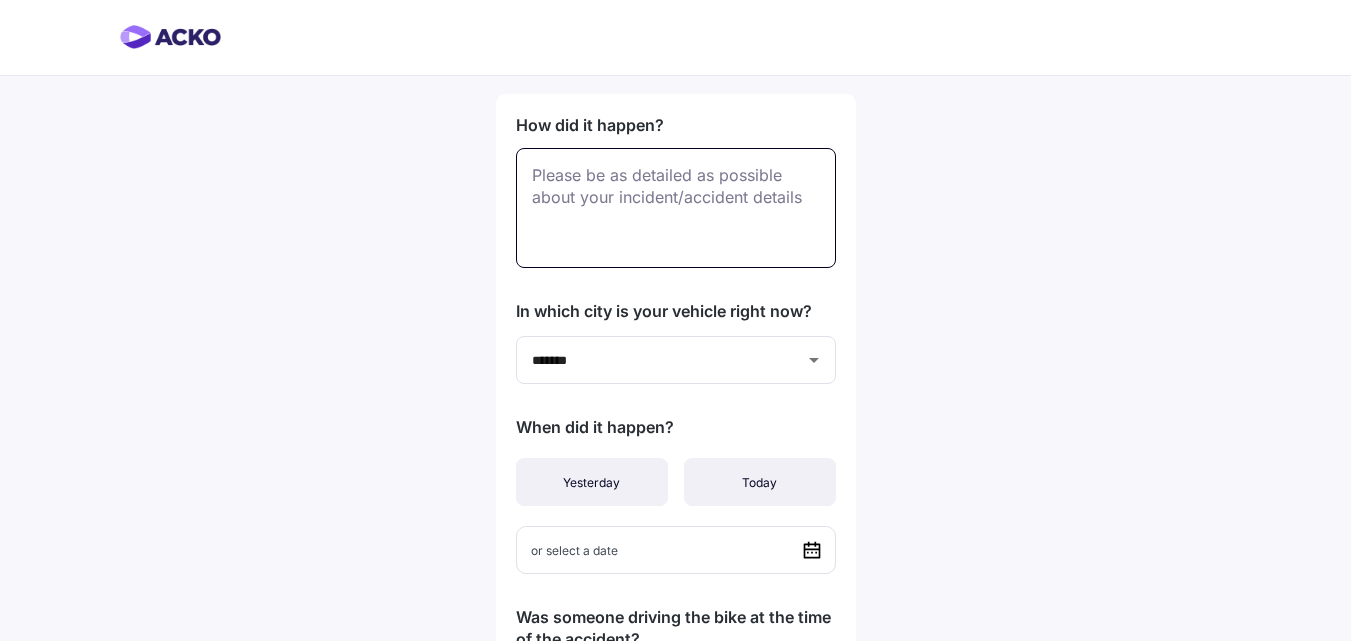 click at bounding box center (676, 208) 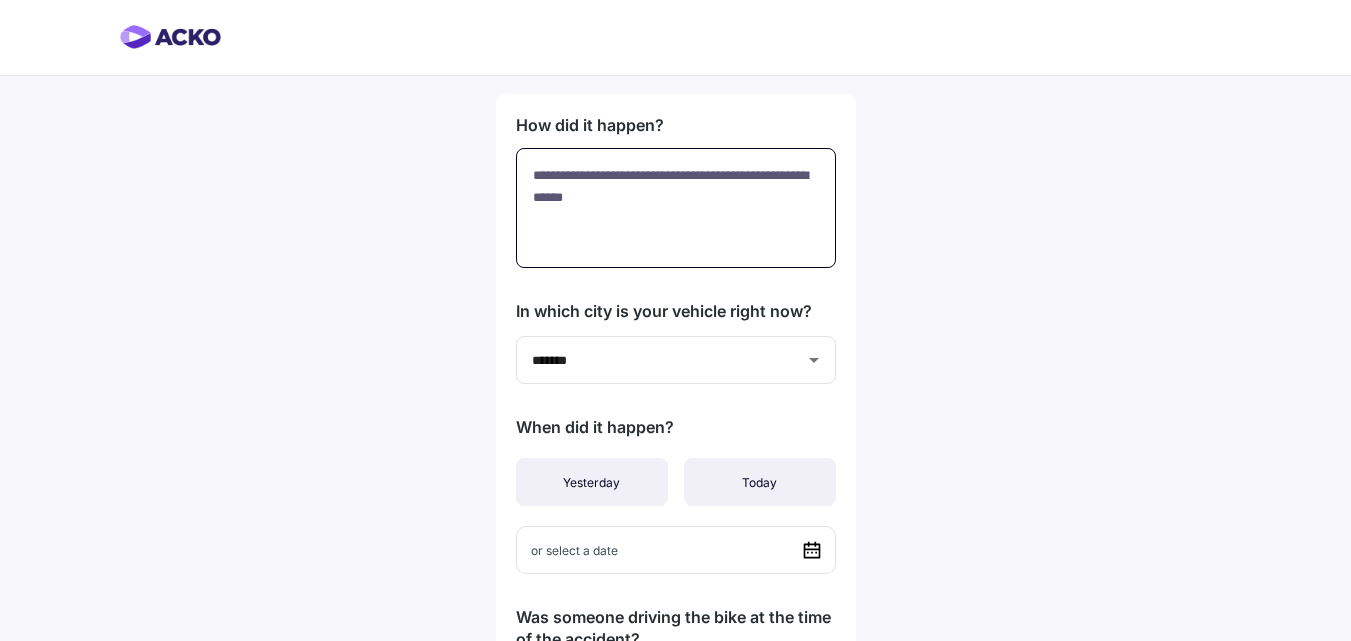 click on "**********" at bounding box center [676, 208] 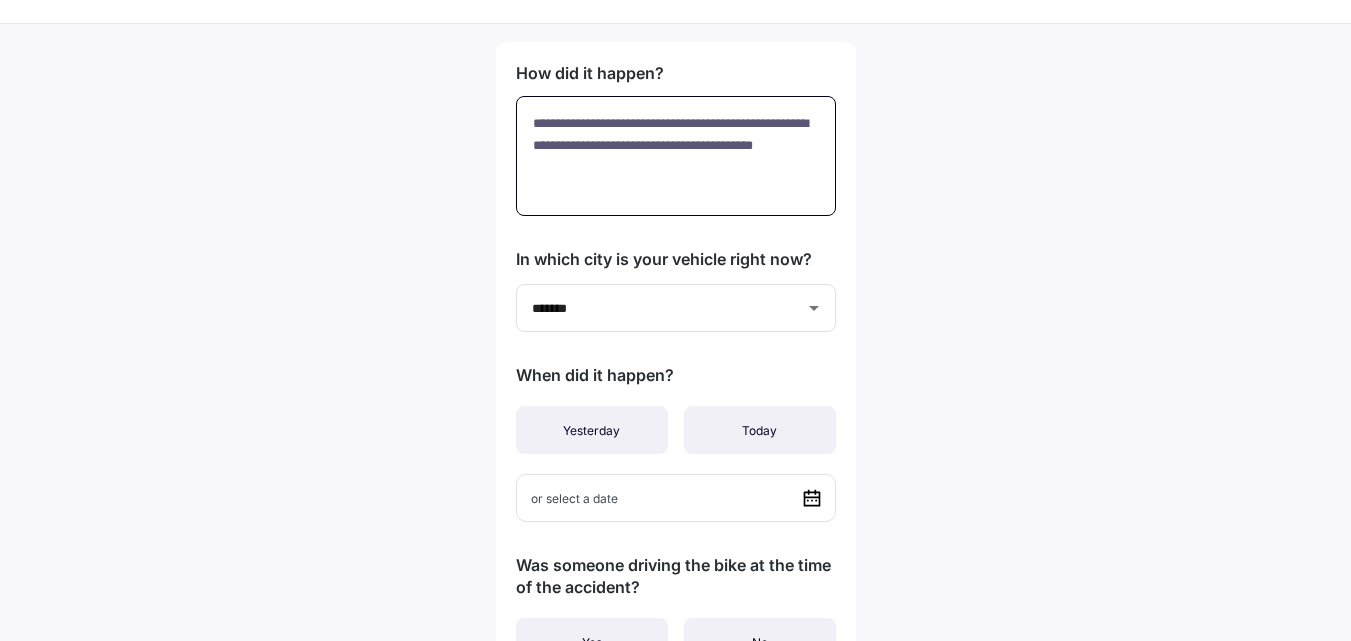 scroll, scrollTop: 200, scrollLeft: 0, axis: vertical 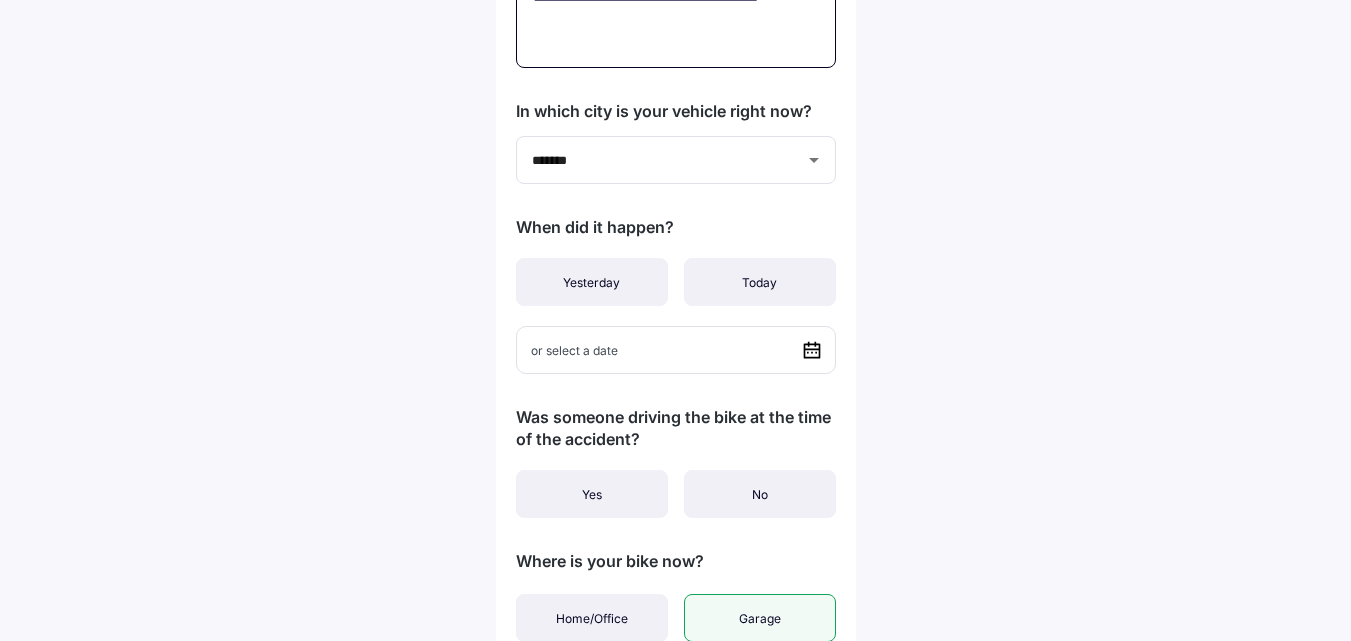 type on "**********" 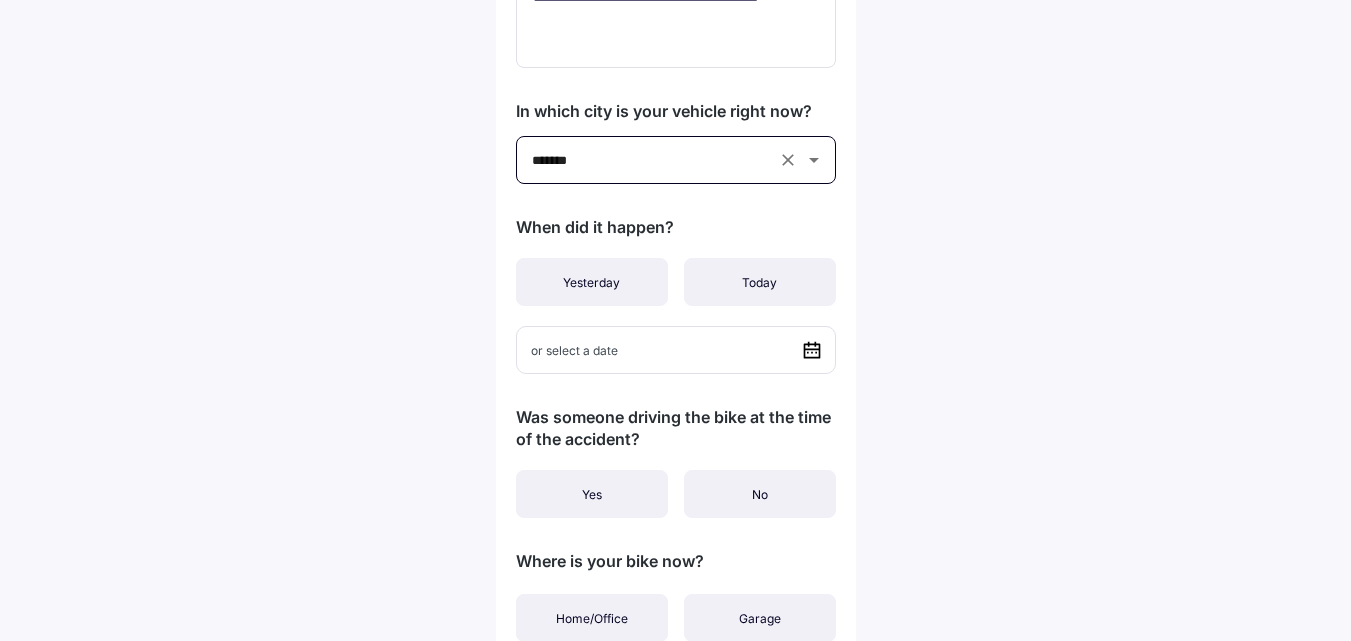 click on "*******" at bounding box center (648, 159) 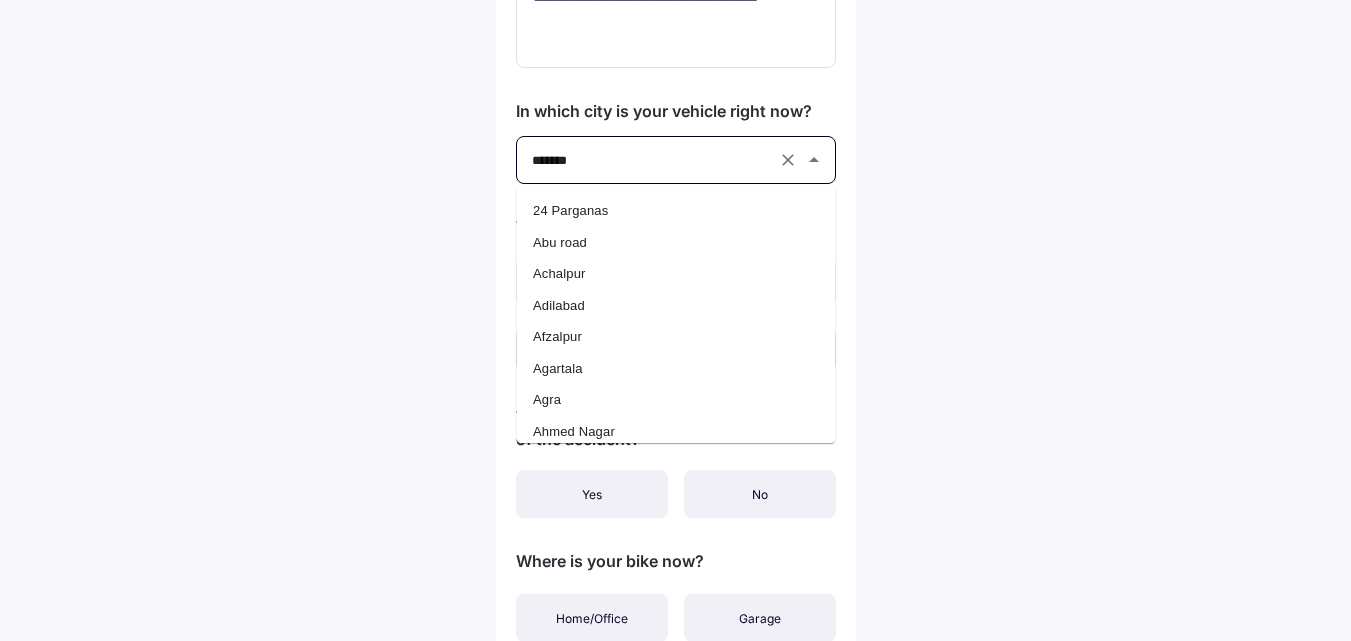 scroll, scrollTop: 11160, scrollLeft: 0, axis: vertical 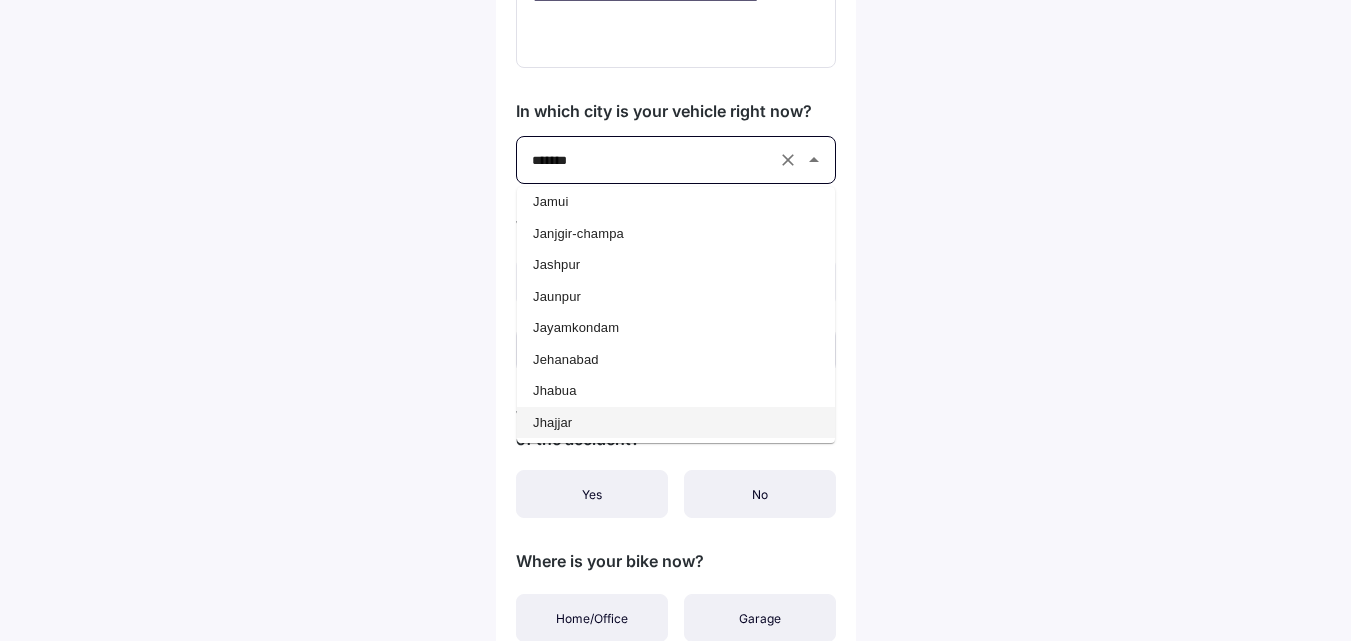 paste on "****" 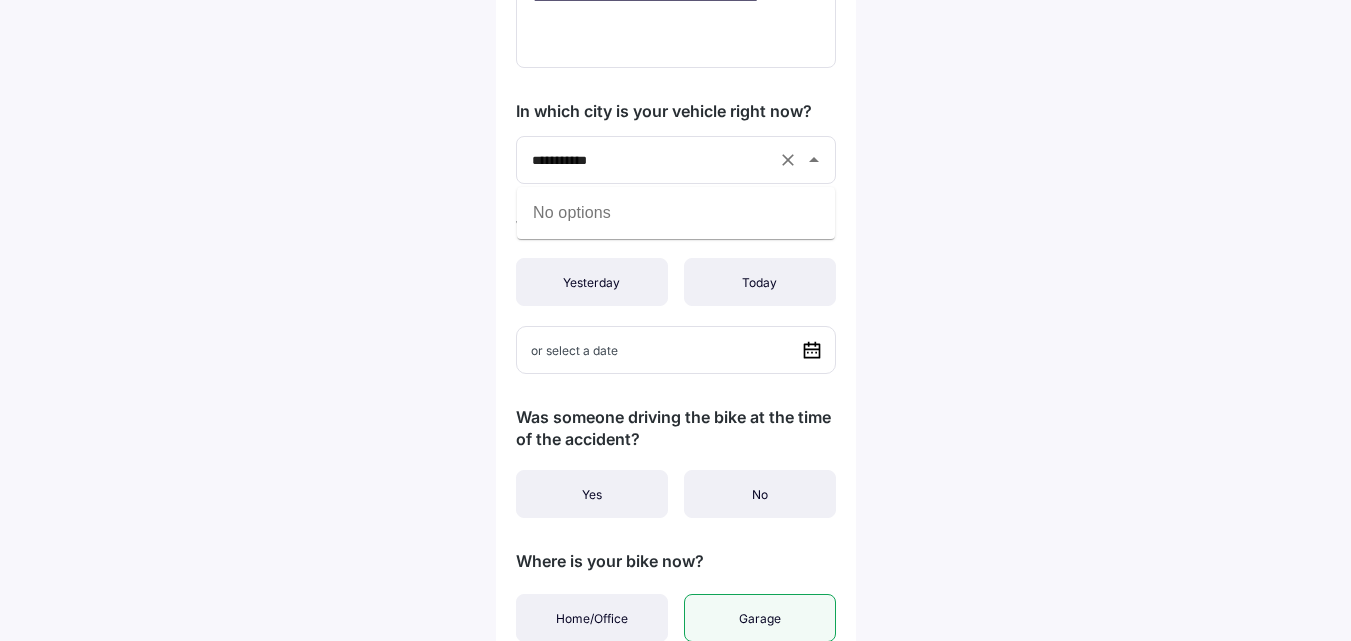 type on "*******" 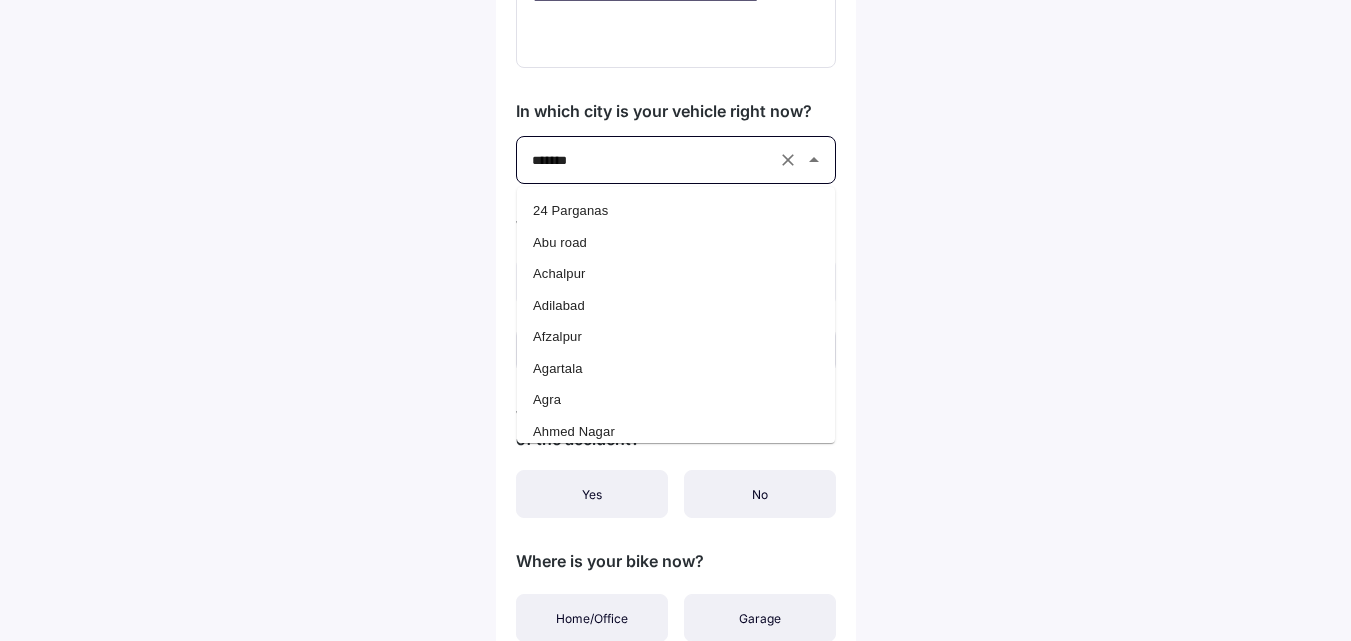click on "*******" at bounding box center (648, 159) 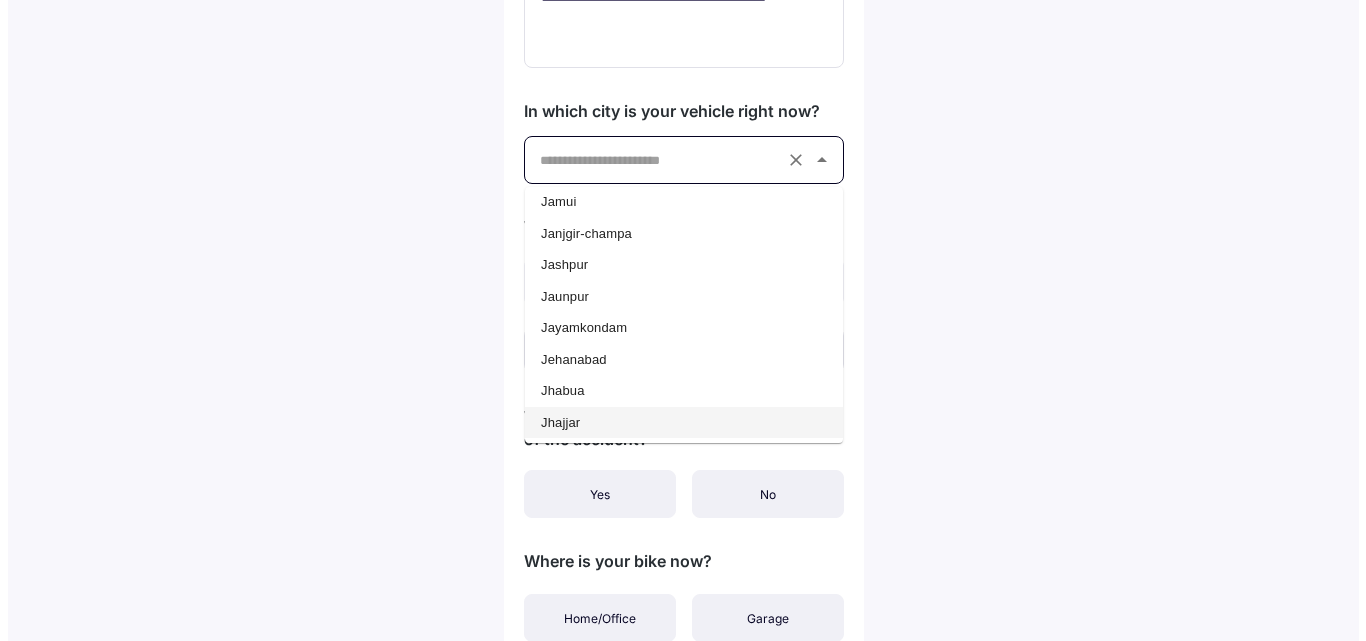 scroll, scrollTop: 0, scrollLeft: 0, axis: both 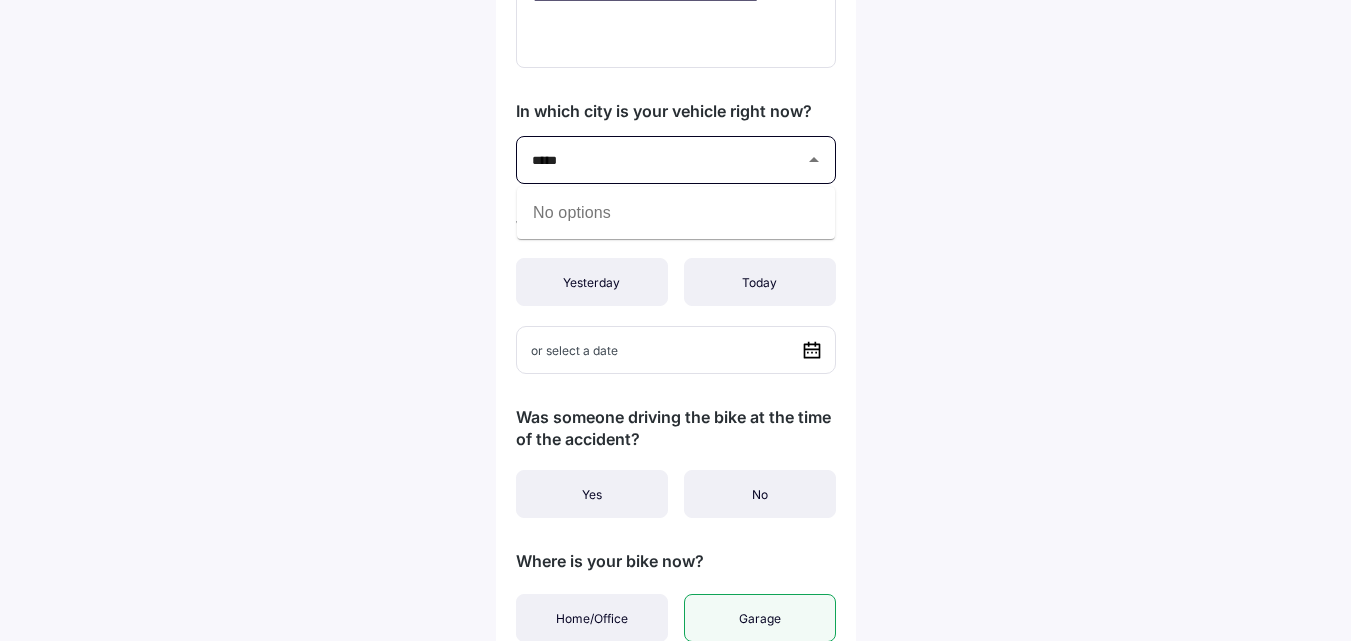 type on "*****" 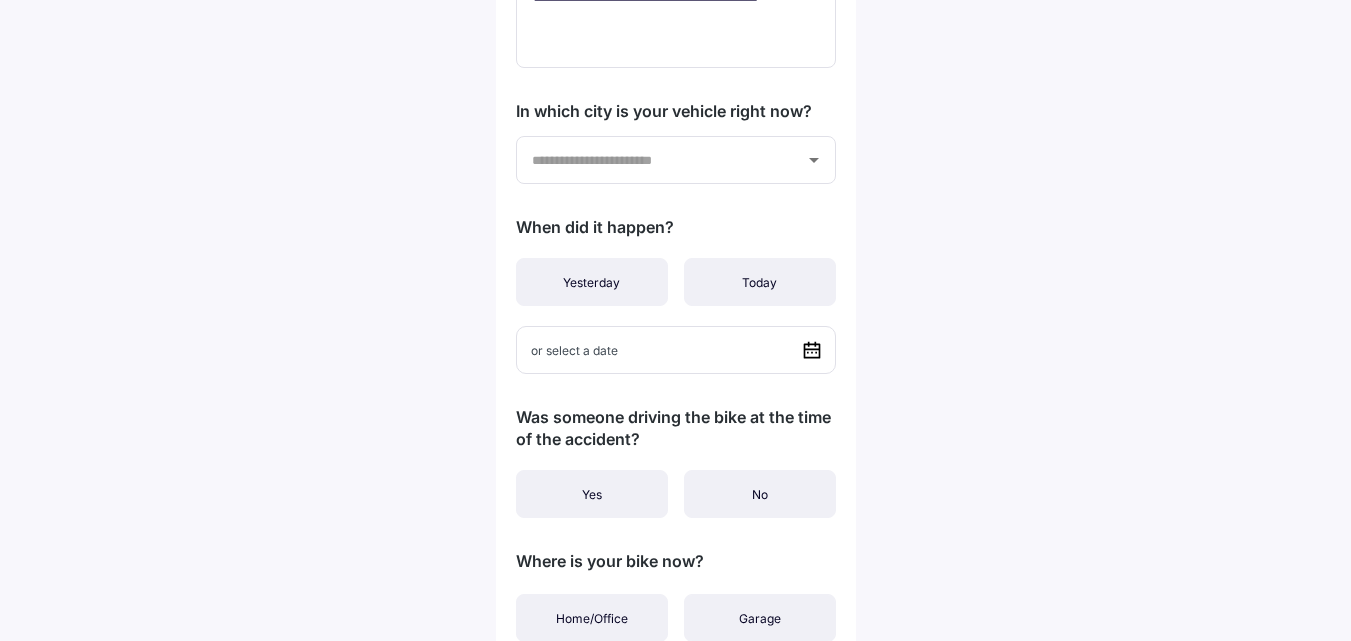 click on "In which city is your vehicle right now?" at bounding box center (676, 111) 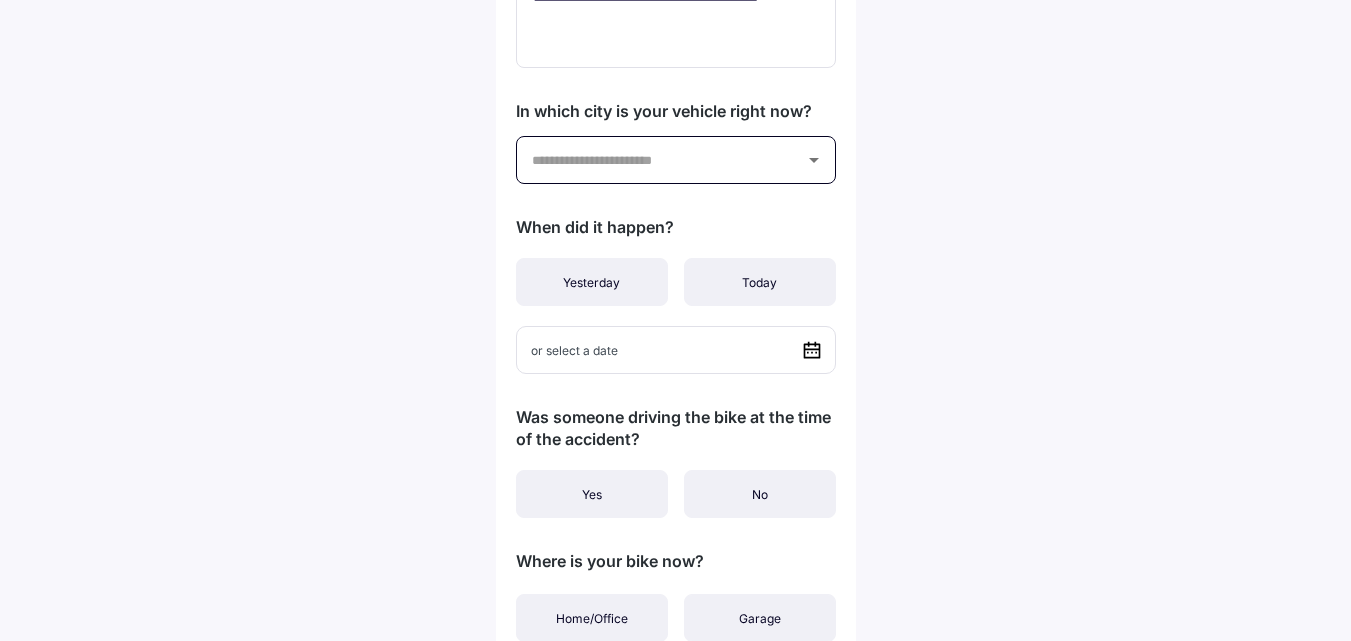 click at bounding box center (648, 159) 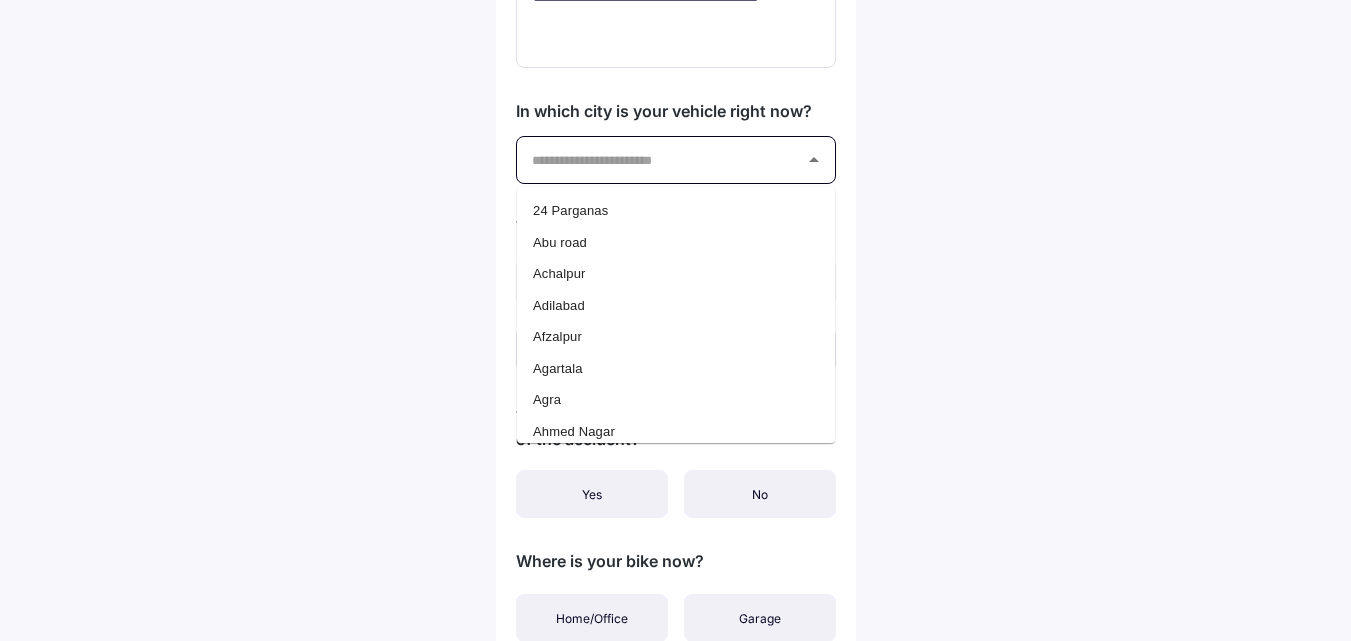 paste on "*******" 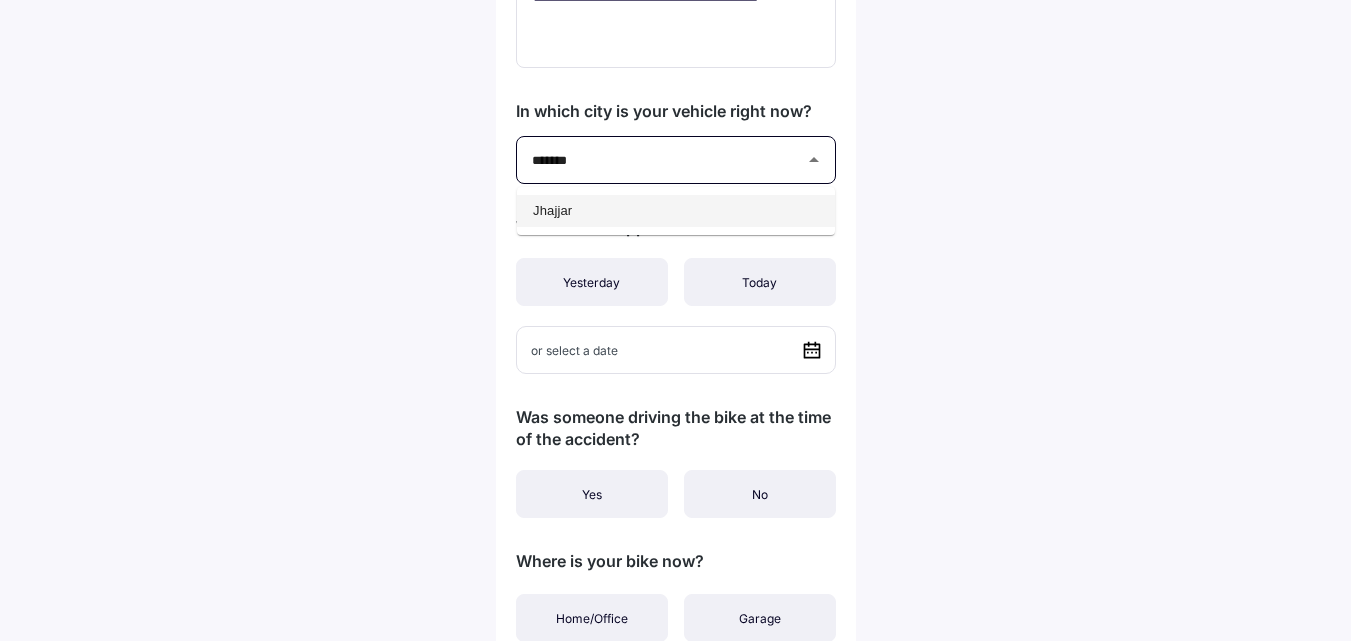 click on "Jhajjar" at bounding box center (676, 211) 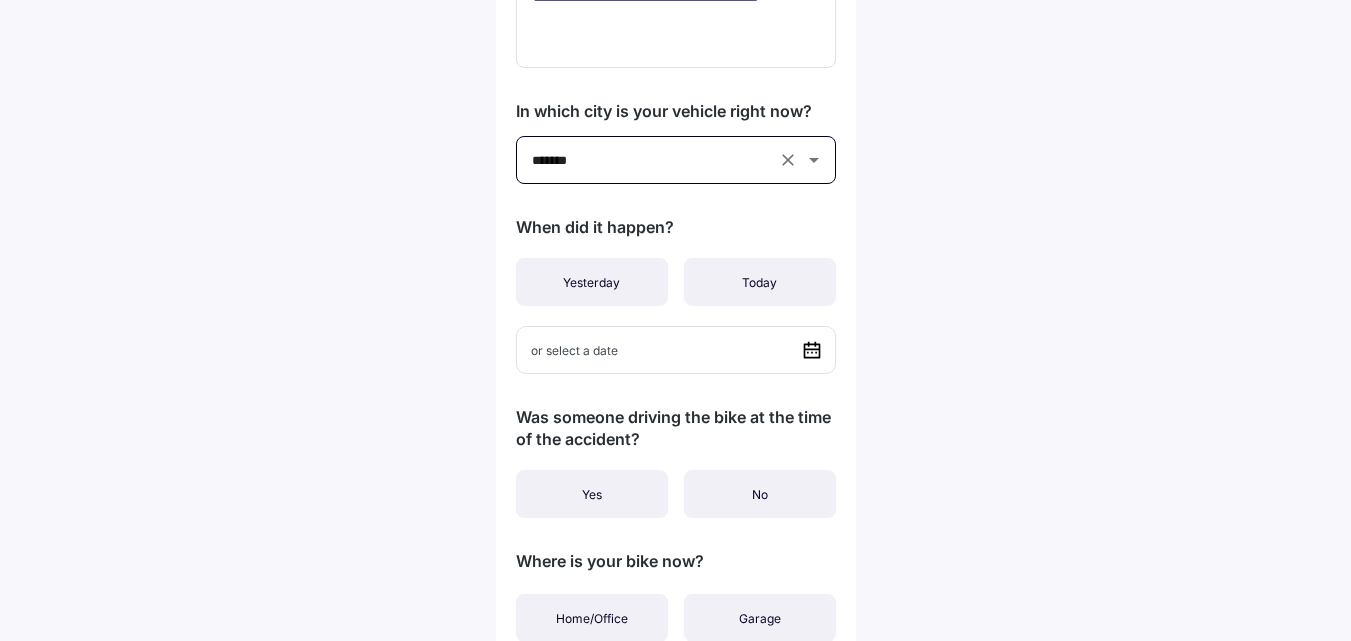 type on "*******" 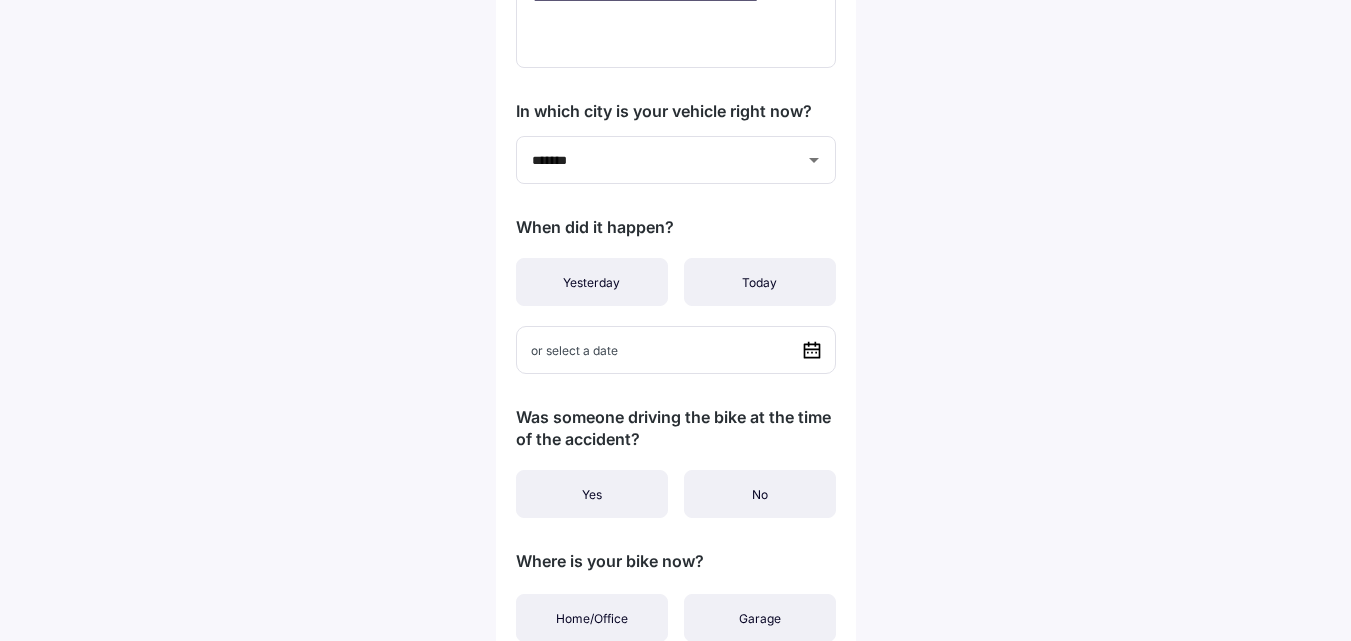 click 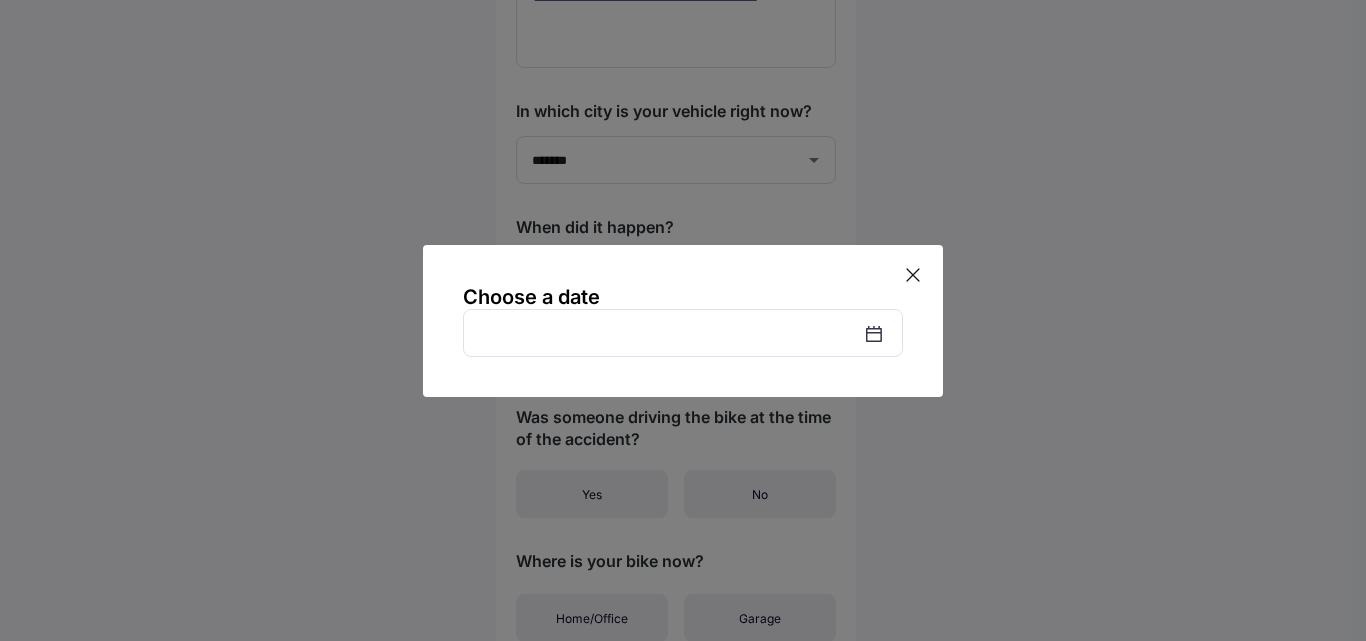 click 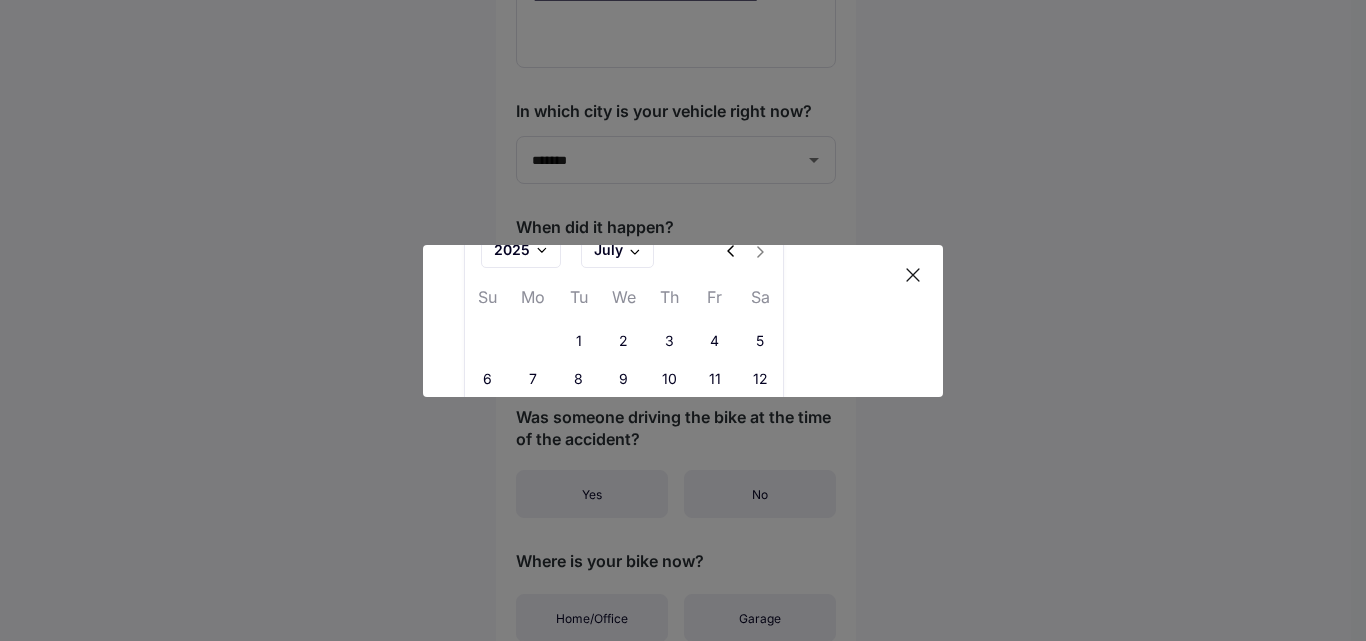 scroll, scrollTop: 200, scrollLeft: 0, axis: vertical 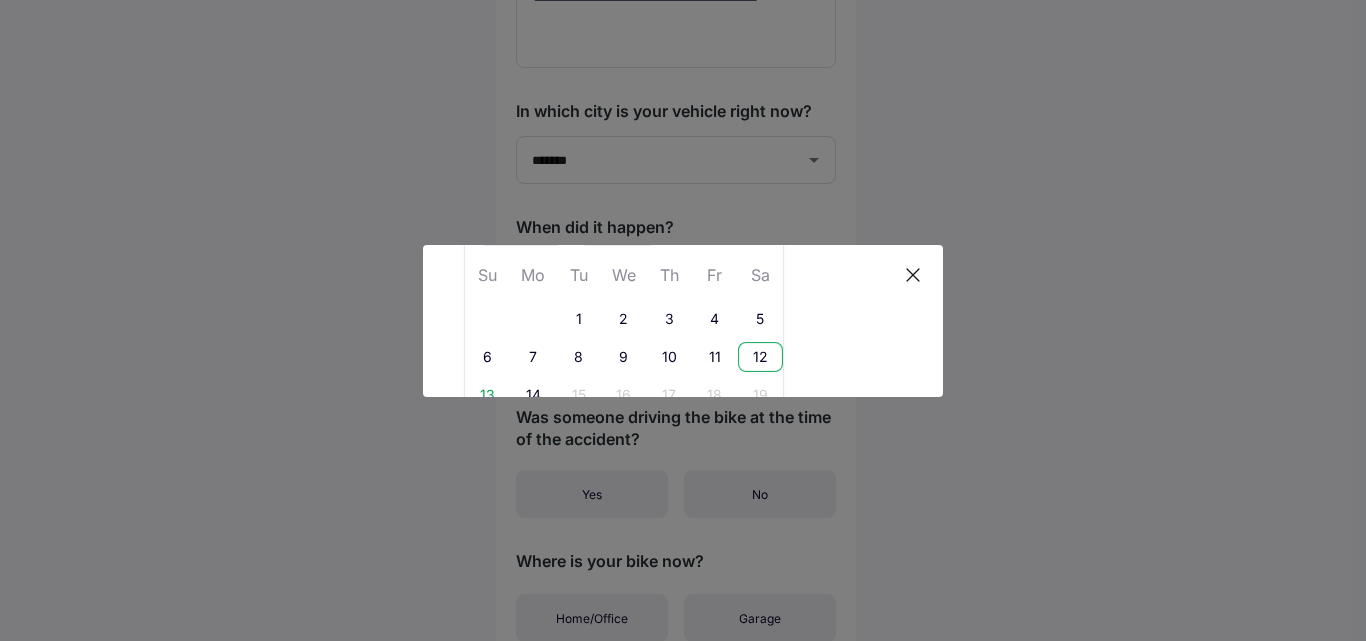 click on "12" at bounding box center (760, 357) 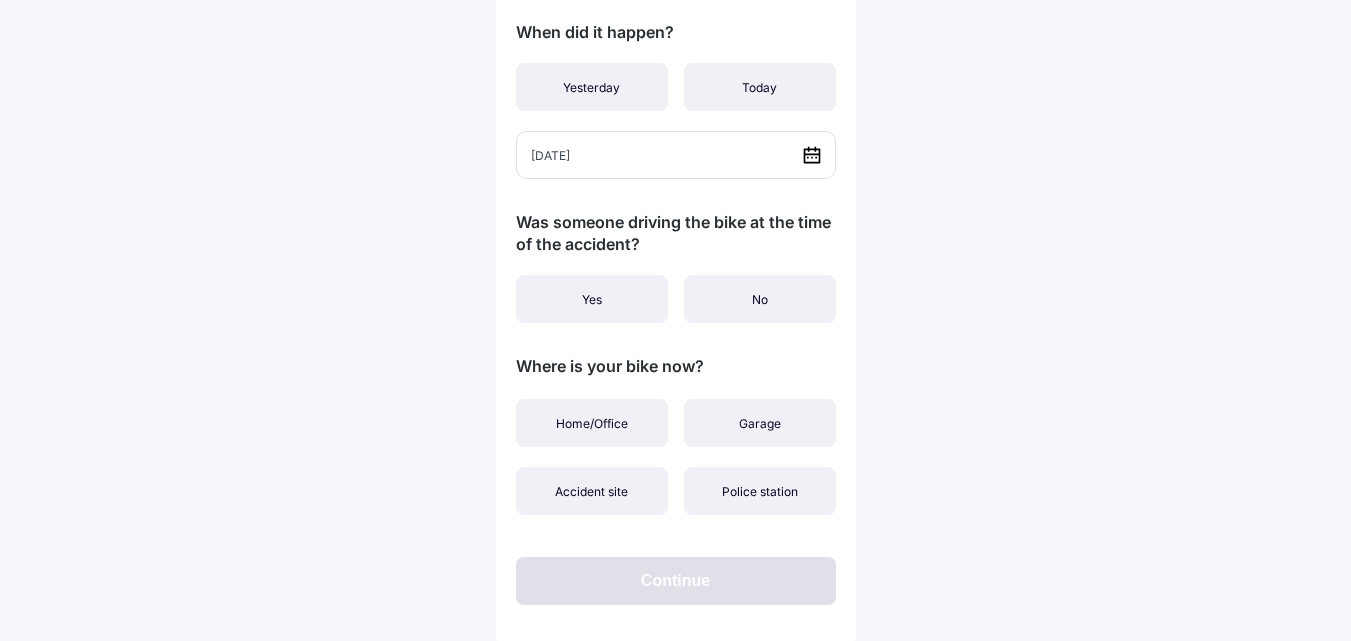 scroll, scrollTop: 399, scrollLeft: 0, axis: vertical 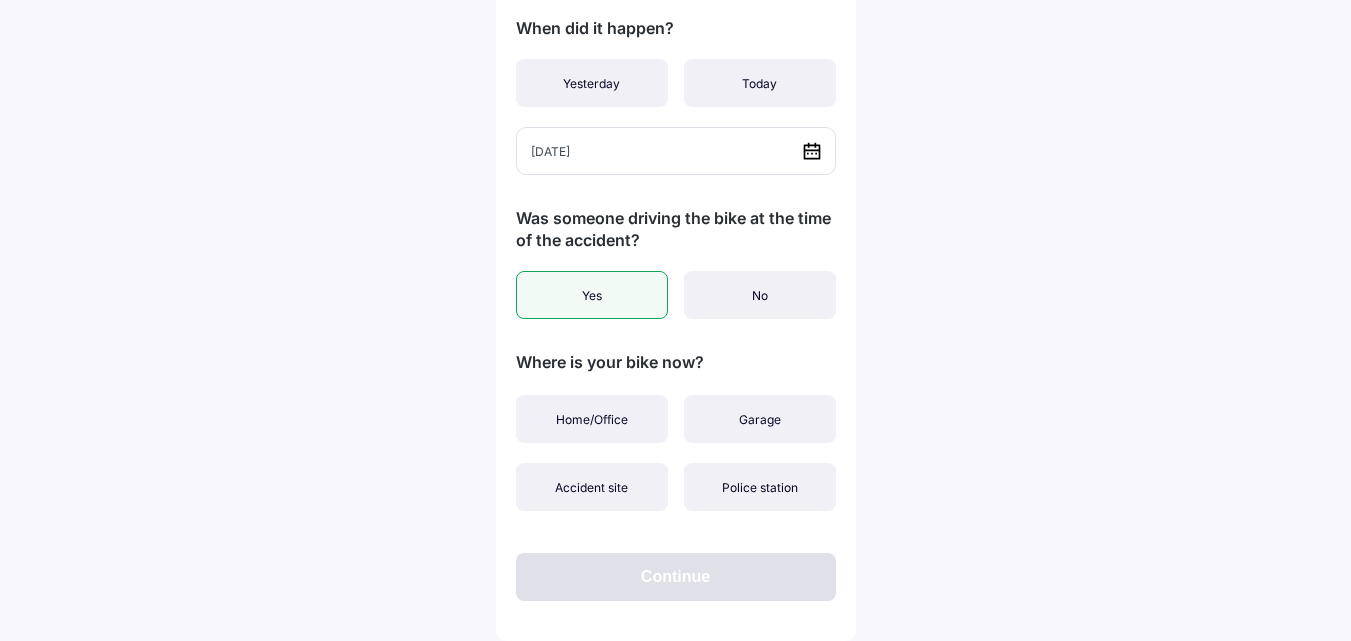 click on "Yes" at bounding box center [592, 295] 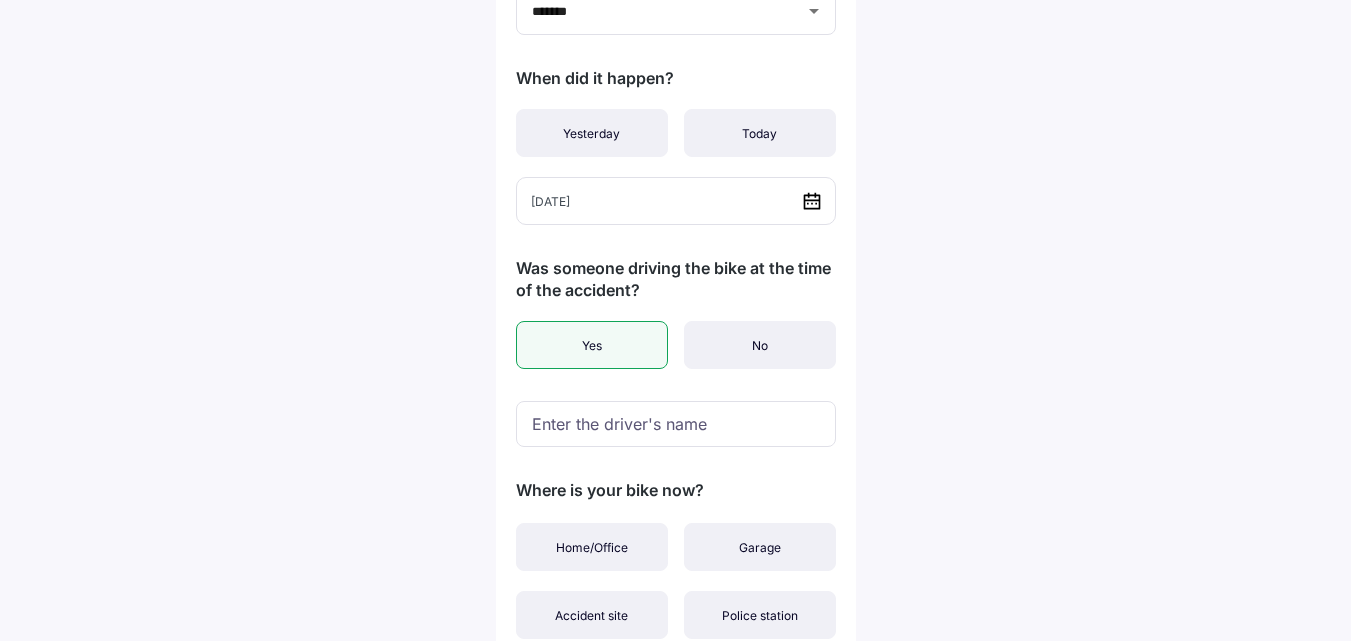 scroll, scrollTop: 400, scrollLeft: 0, axis: vertical 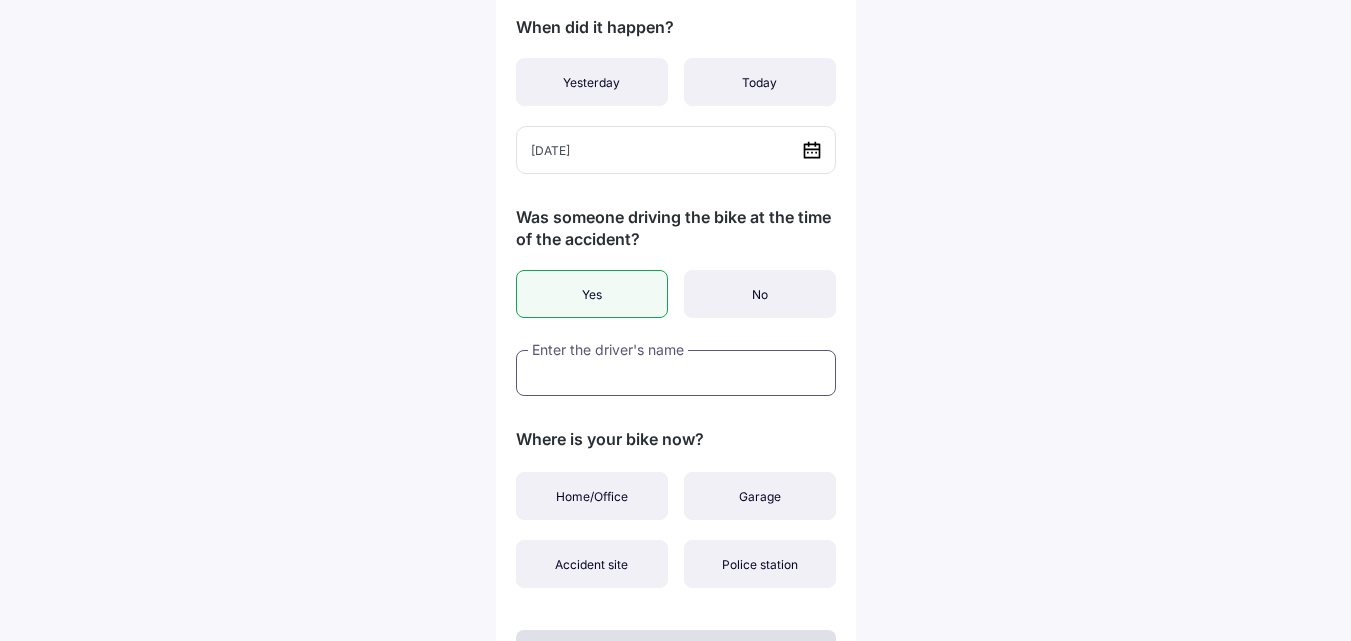 click at bounding box center [676, 373] 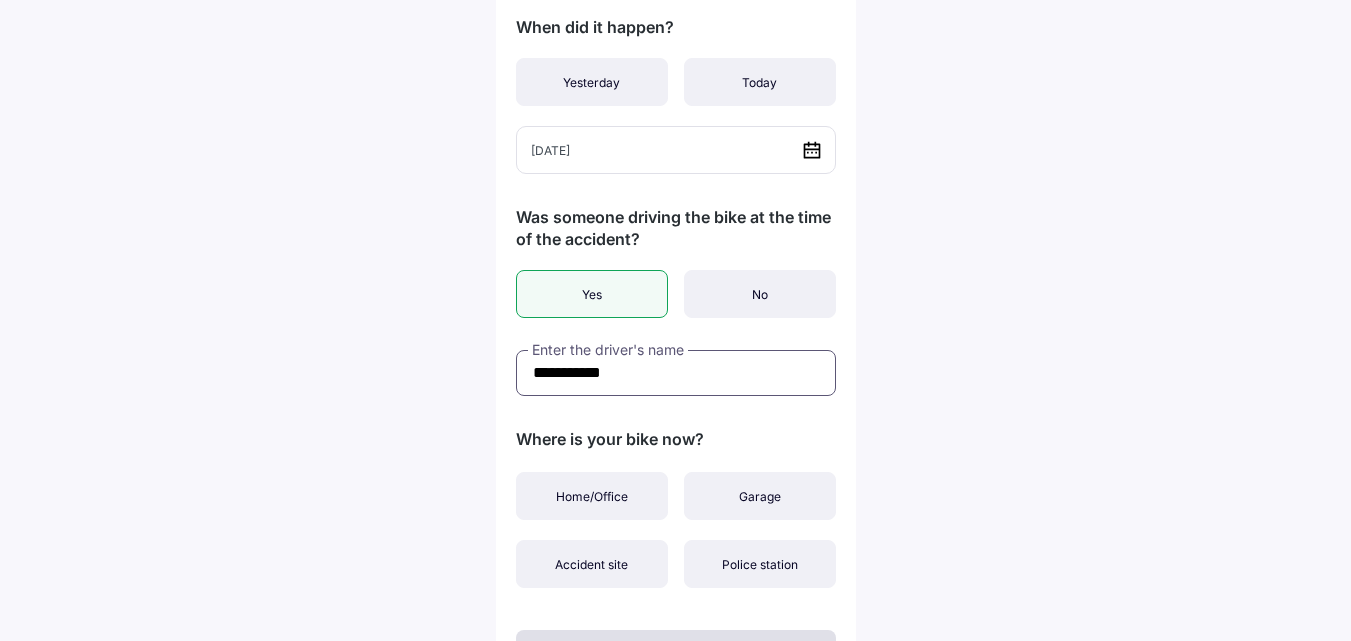 click on "**********" at bounding box center (676, 373) 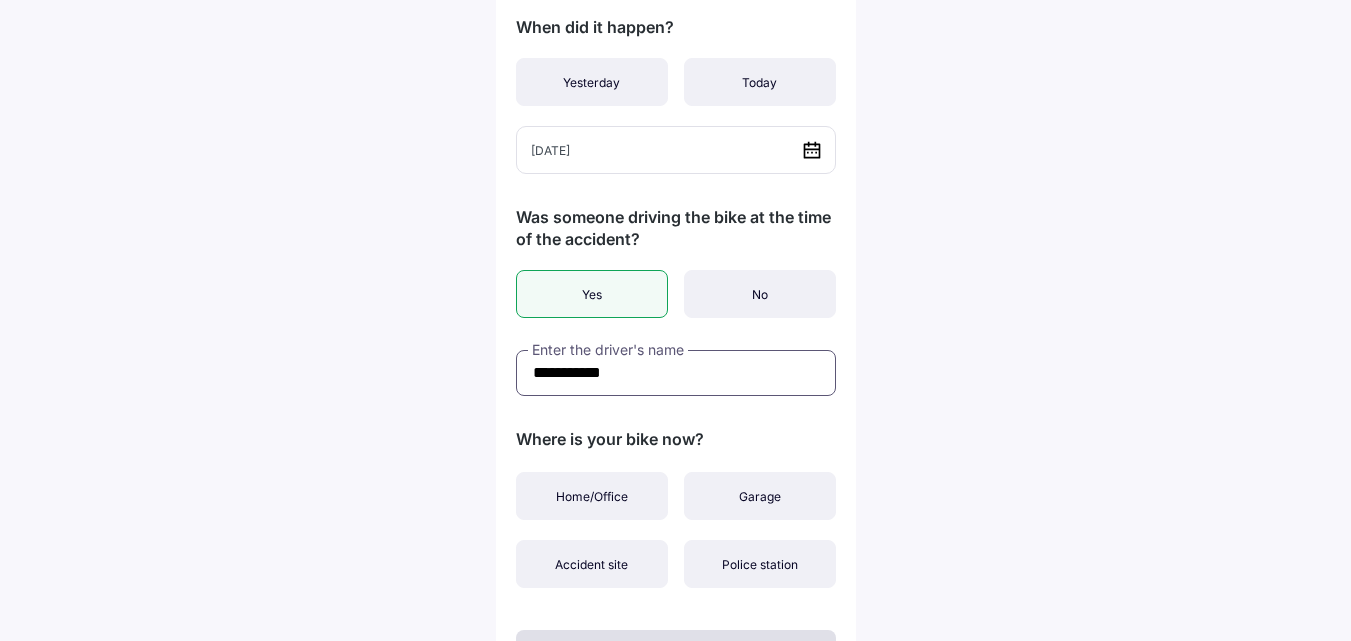 click on "**********" at bounding box center (676, 373) 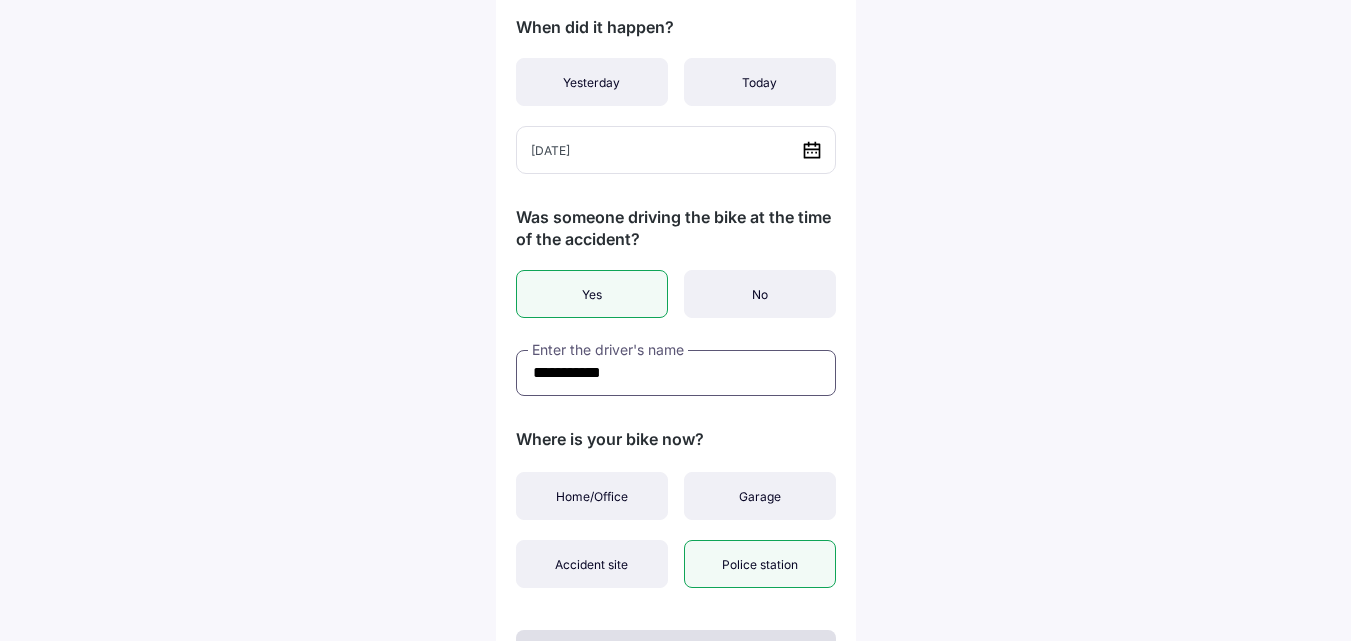 scroll, scrollTop: 477, scrollLeft: 0, axis: vertical 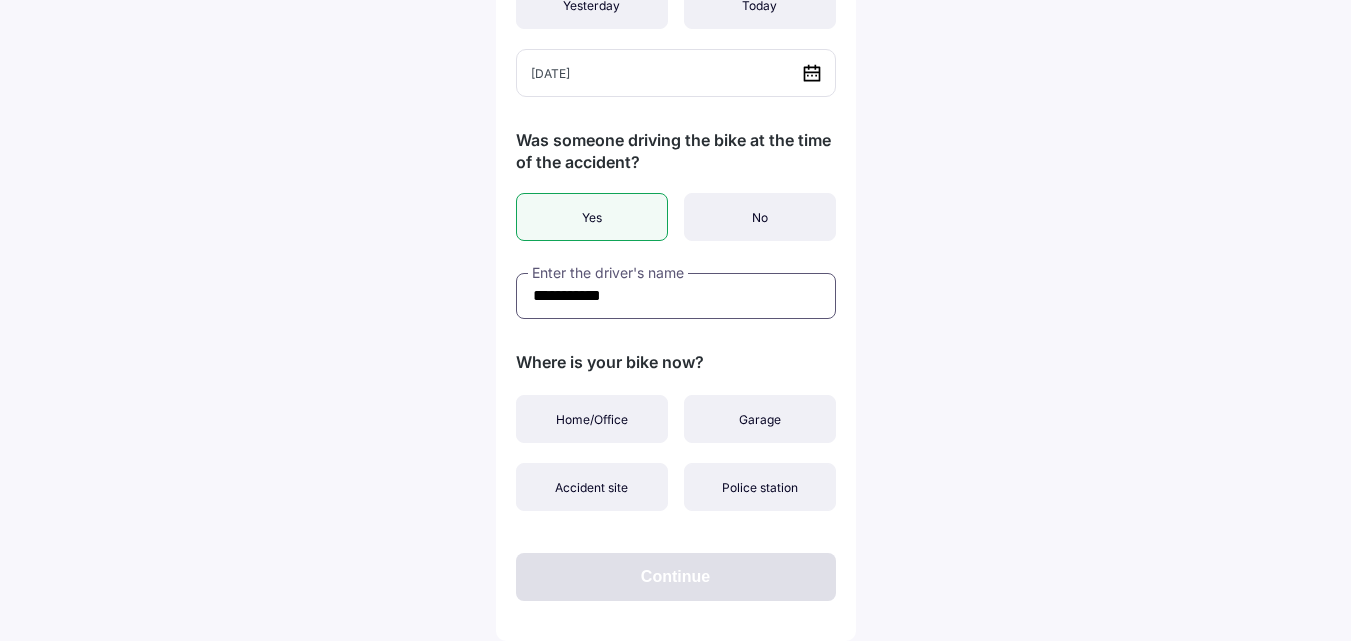 type on "**********" 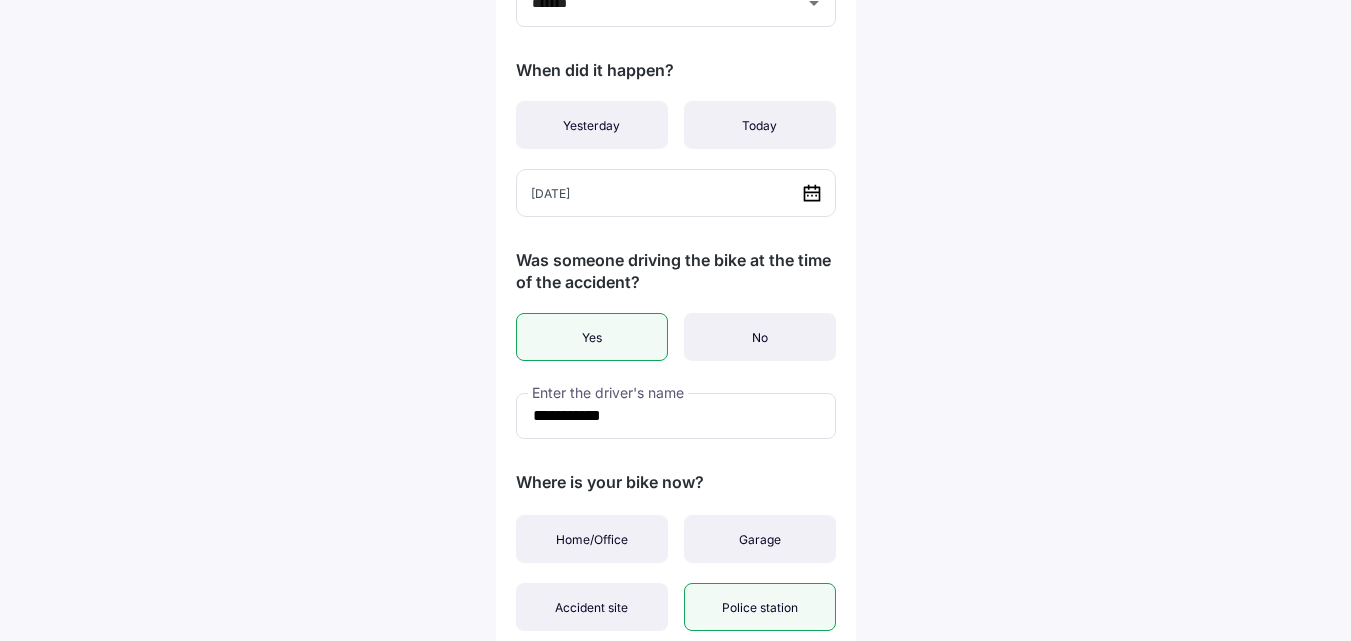 scroll, scrollTop: 477, scrollLeft: 0, axis: vertical 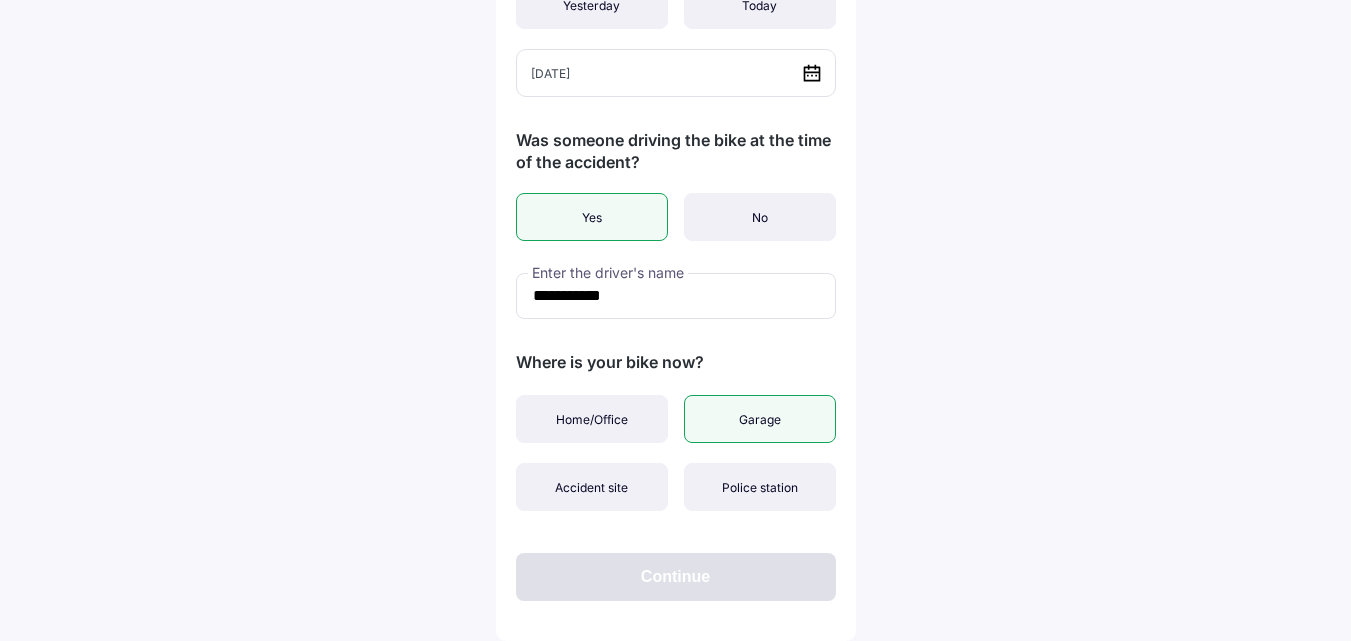 click on "Garage" at bounding box center (760, 419) 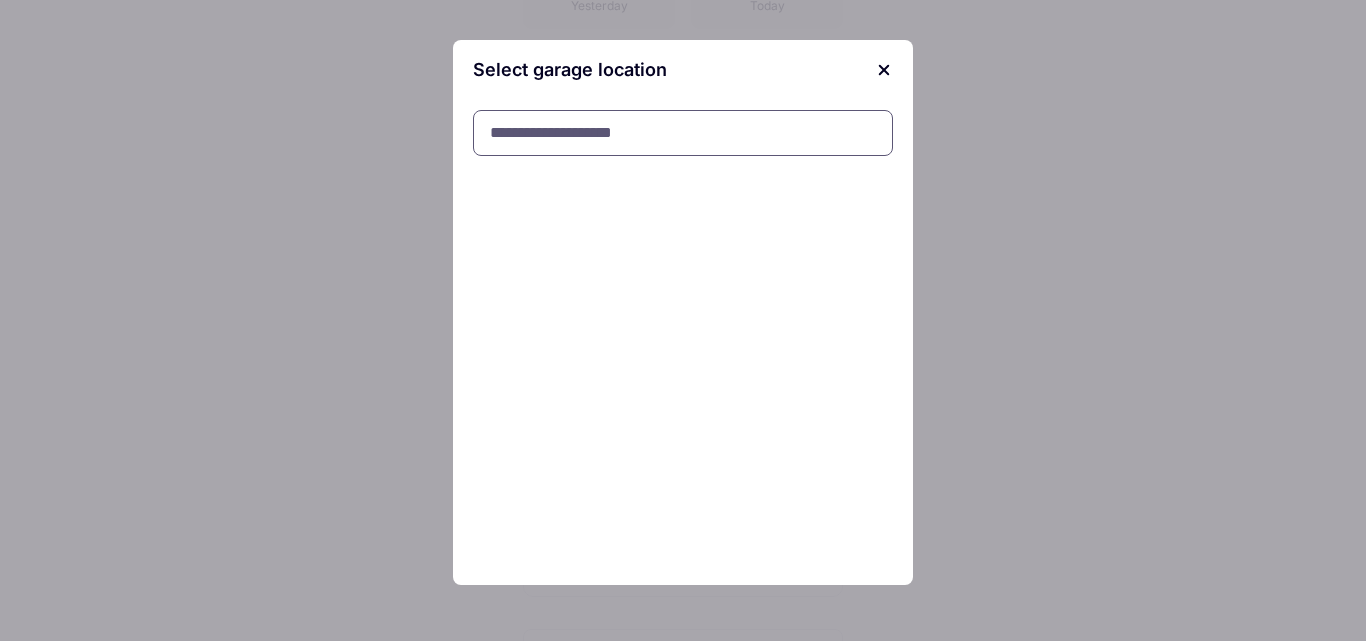 click at bounding box center (683, 133) 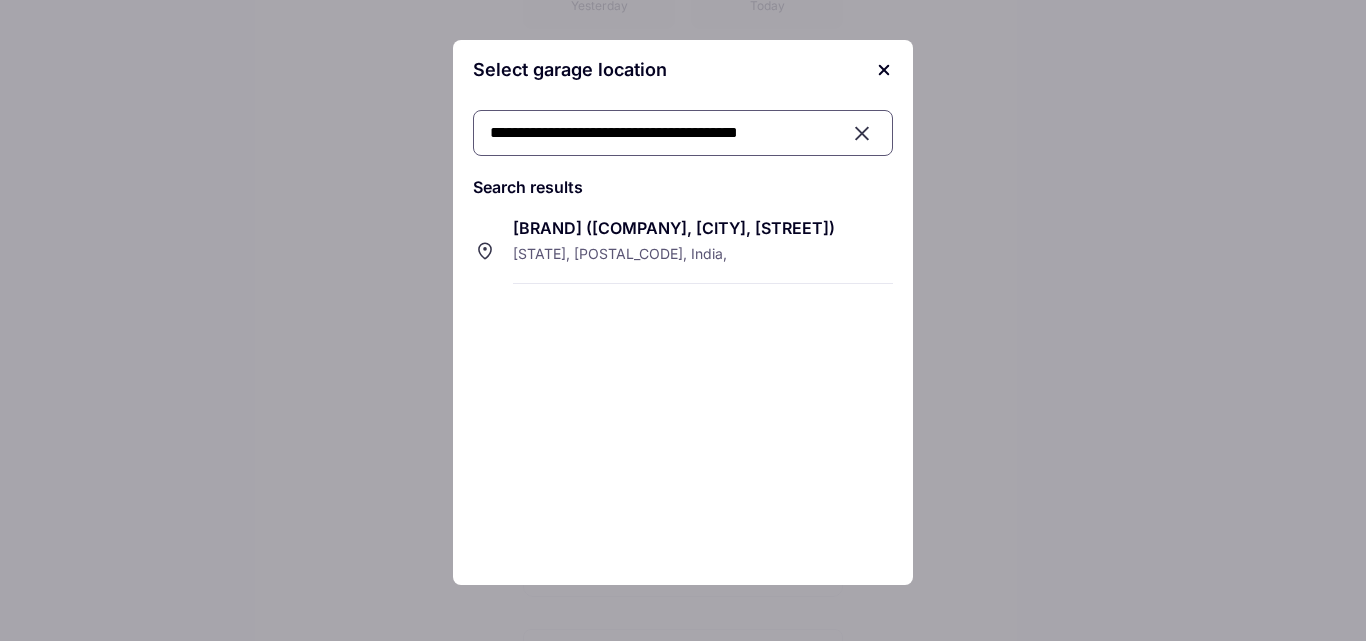 click 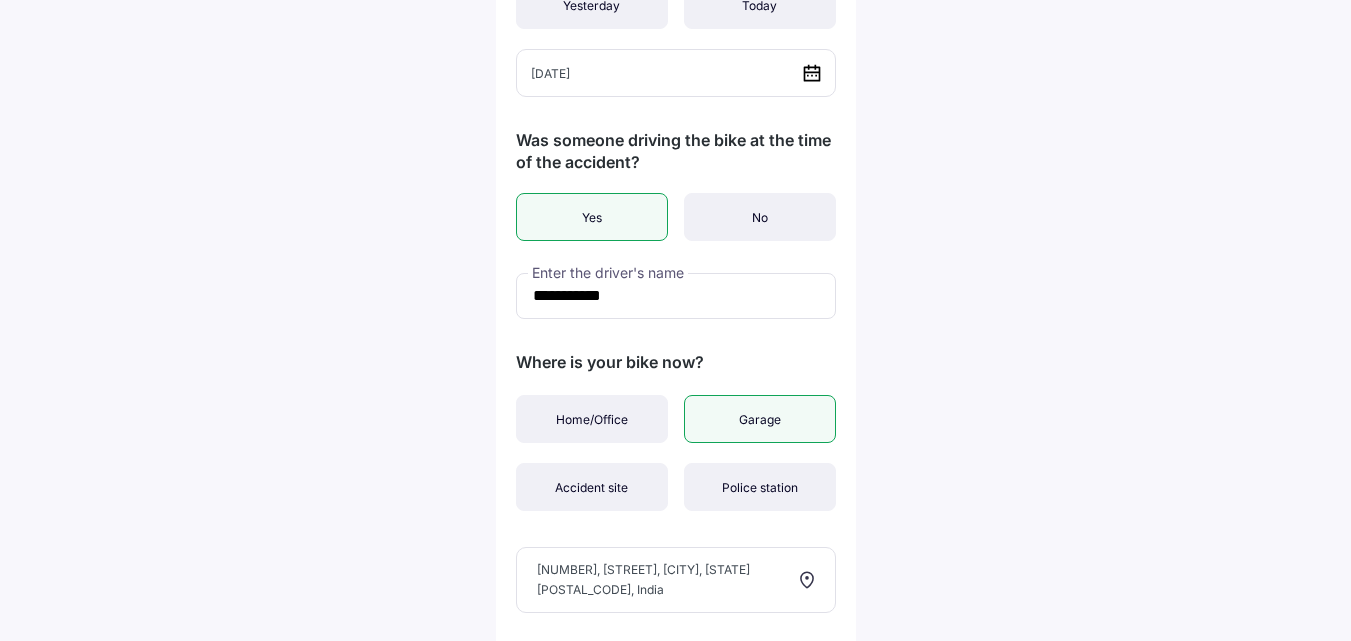 scroll, scrollTop: 725, scrollLeft: 0, axis: vertical 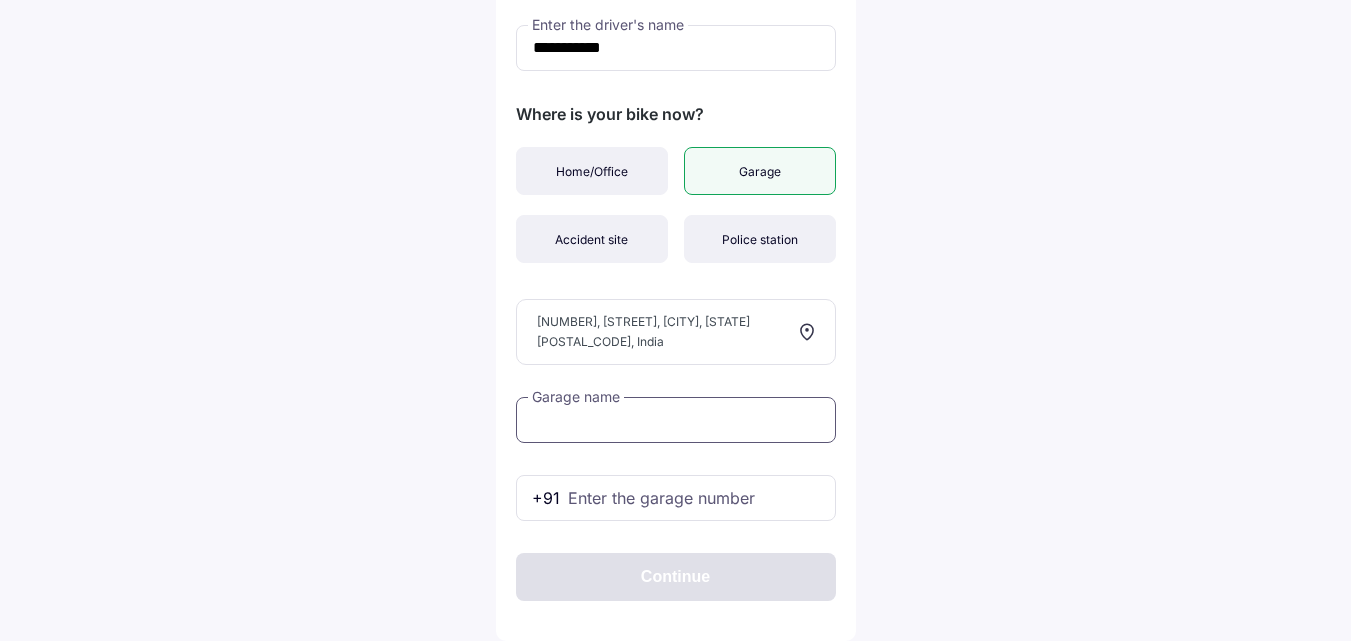 click at bounding box center (676, 420) 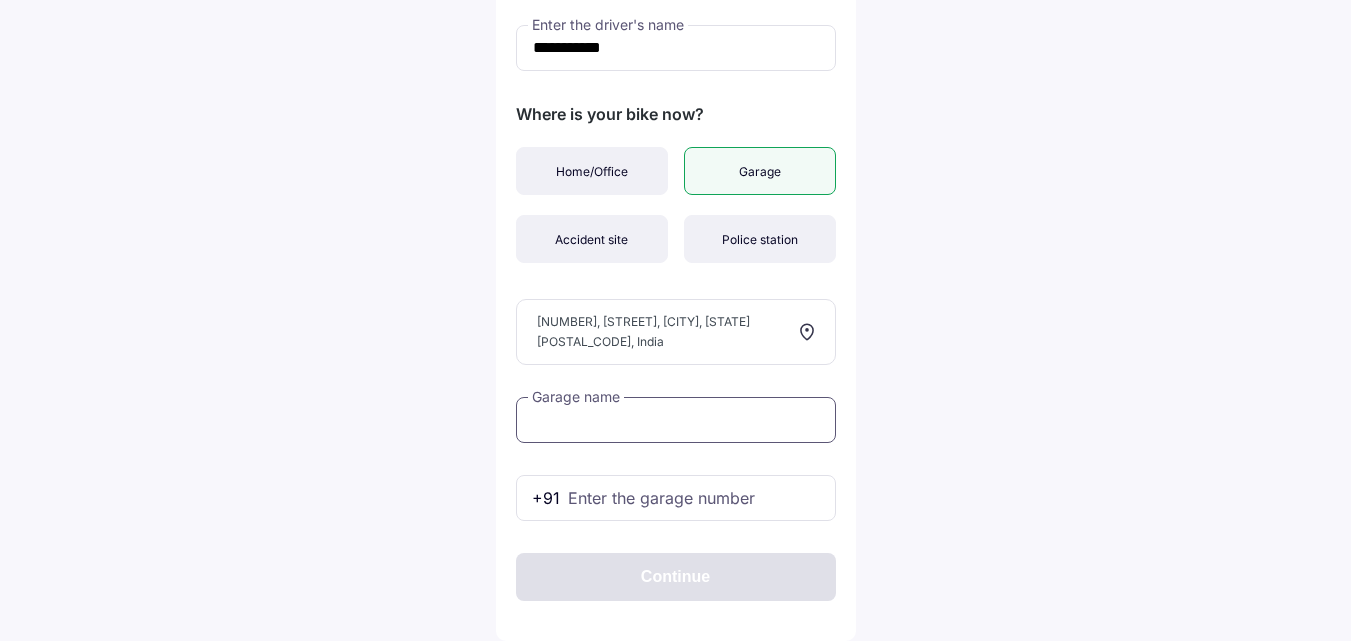 click at bounding box center (676, 420) 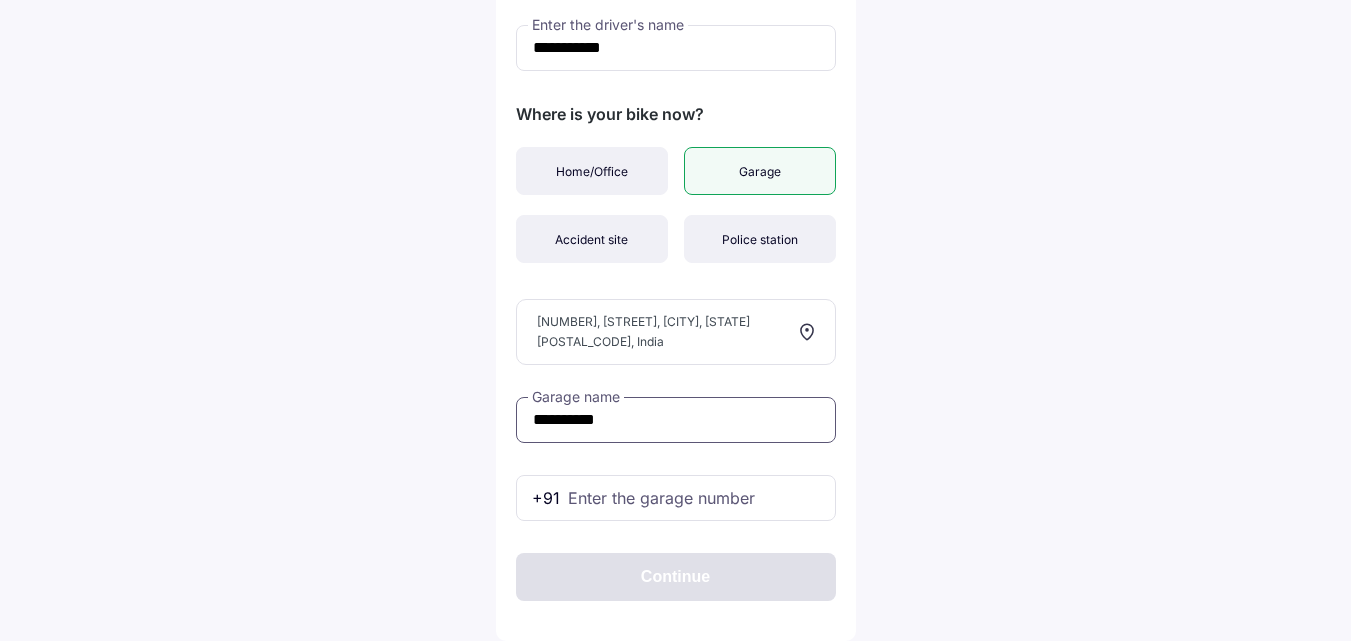 type on "**********" 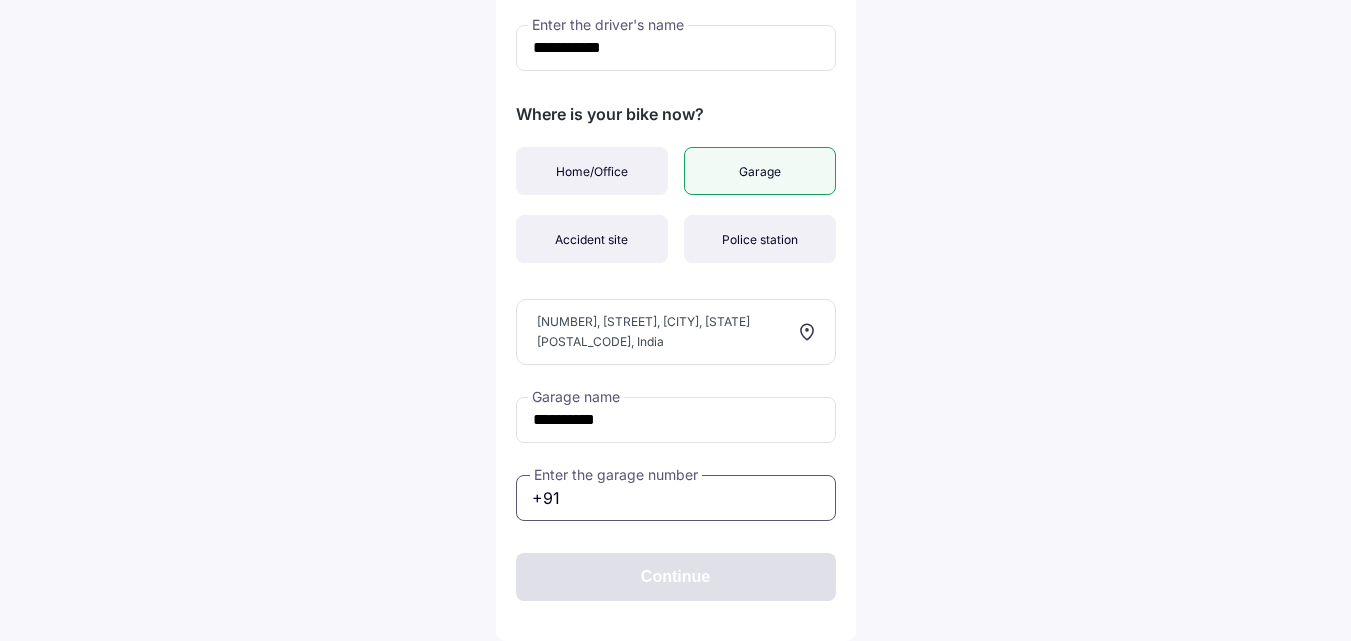 click at bounding box center (676, 498) 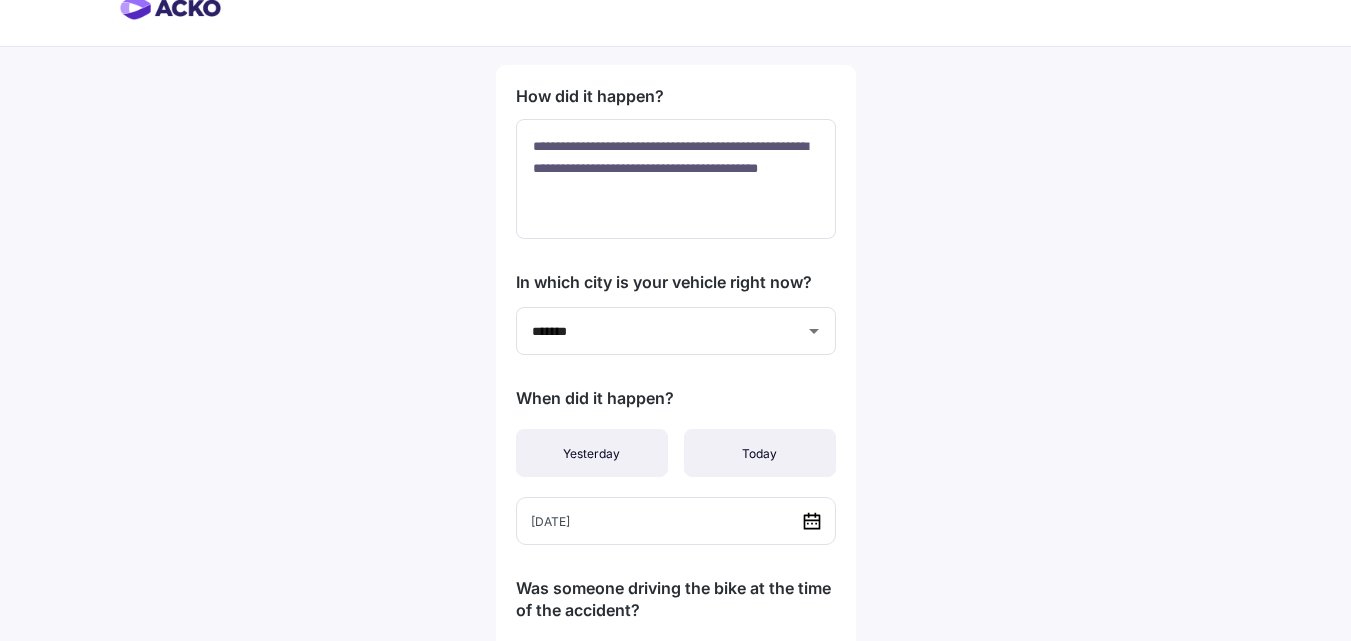 scroll, scrollTop: 0, scrollLeft: 0, axis: both 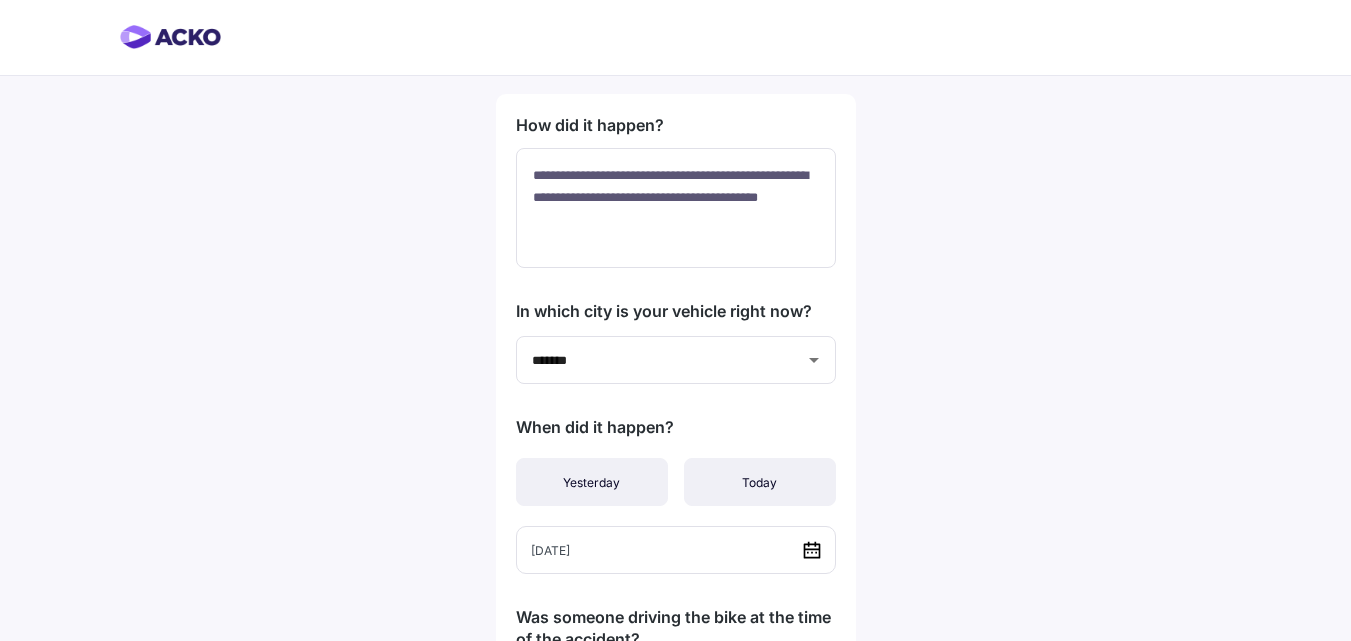 type on "**********" 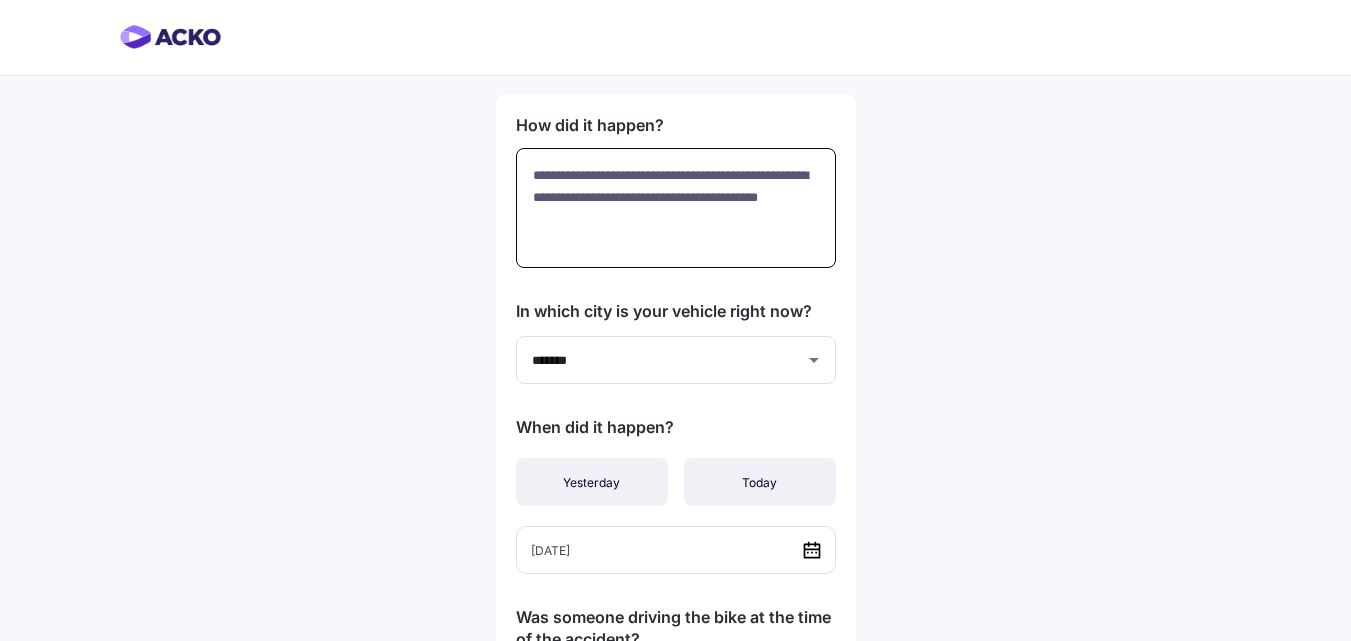 click on "**********" at bounding box center [676, 208] 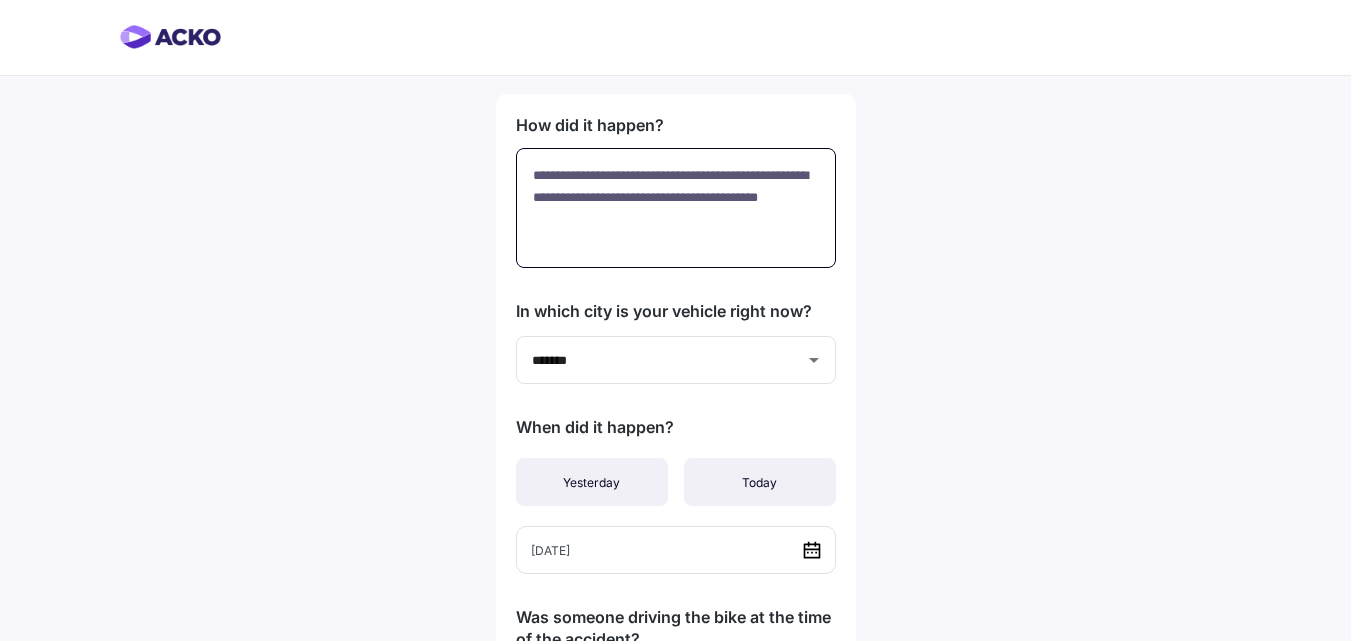 click on "**********" at bounding box center [676, 208] 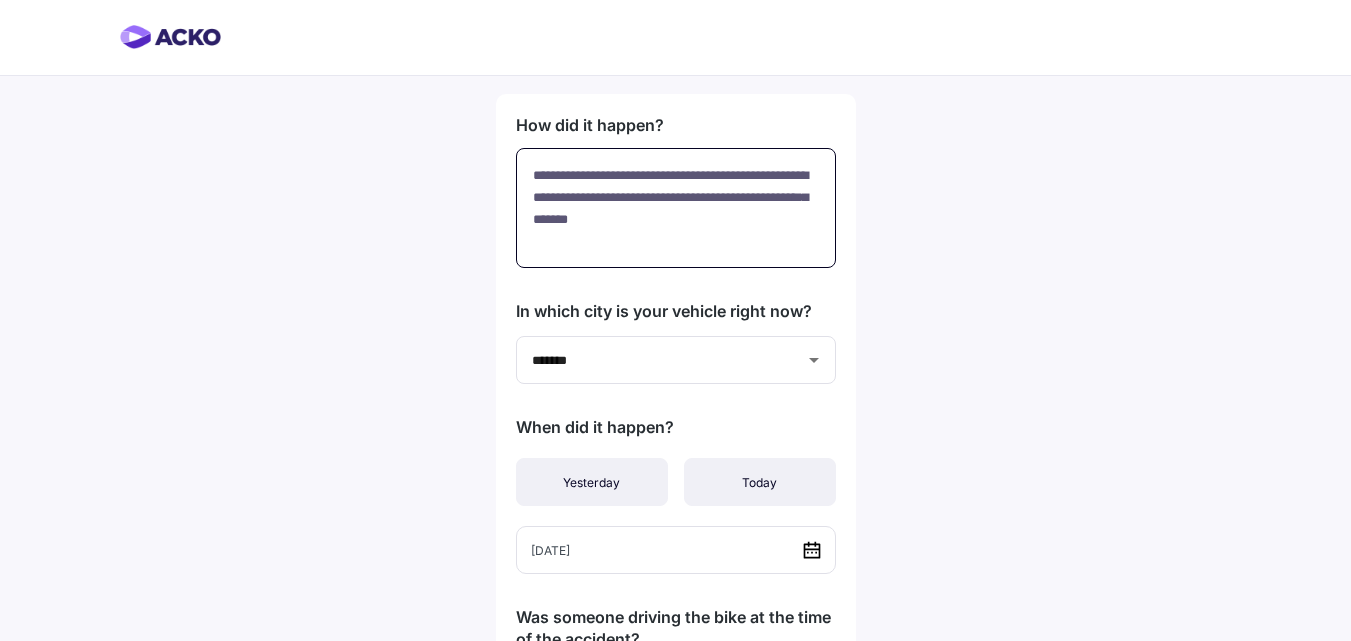 scroll, scrollTop: 2, scrollLeft: 0, axis: vertical 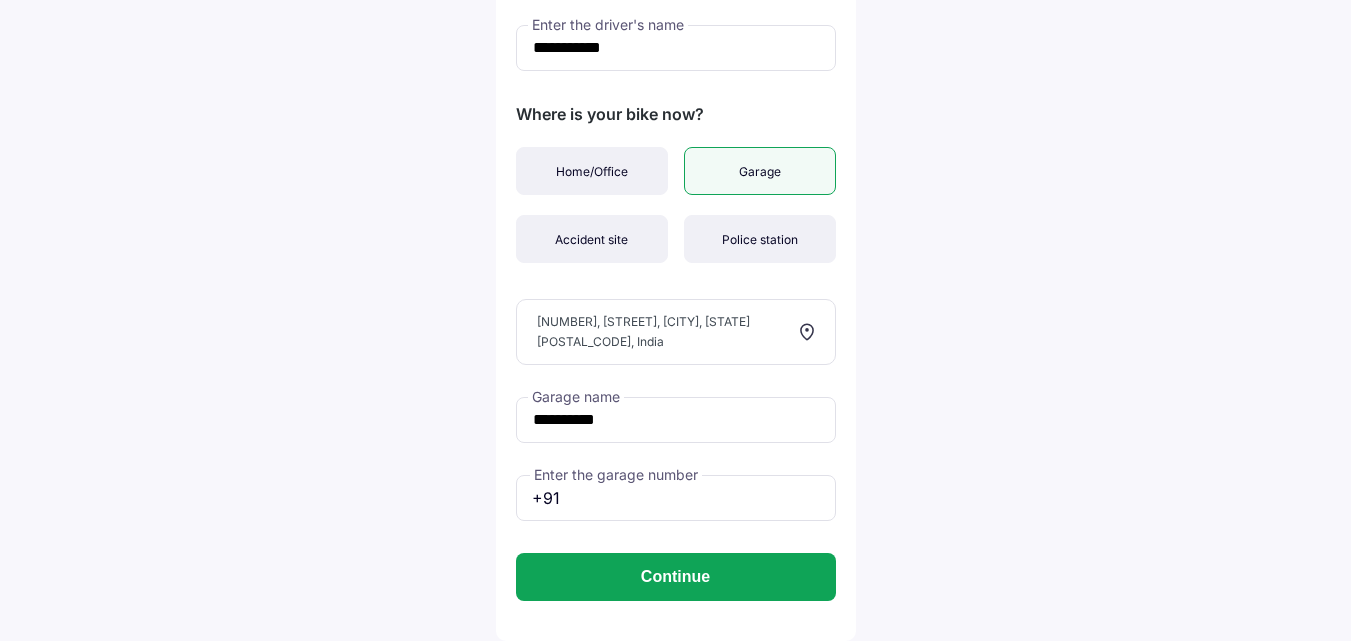type on "**********" 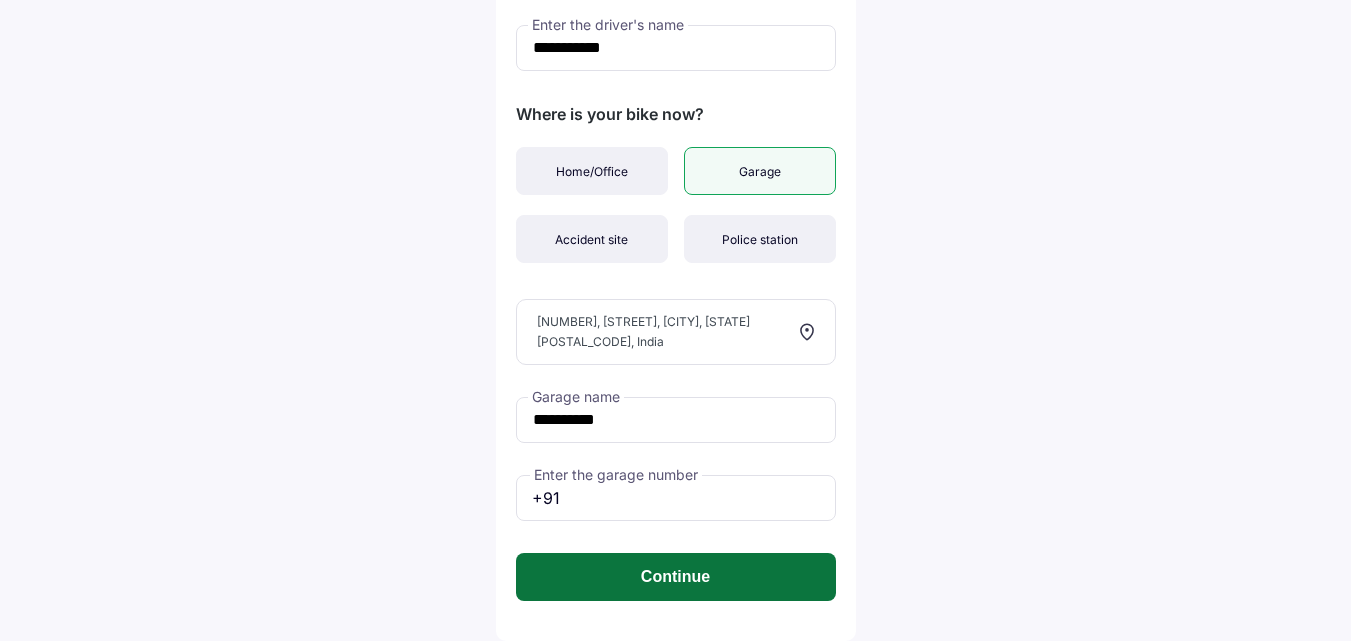 click on "Continue" at bounding box center (676, 577) 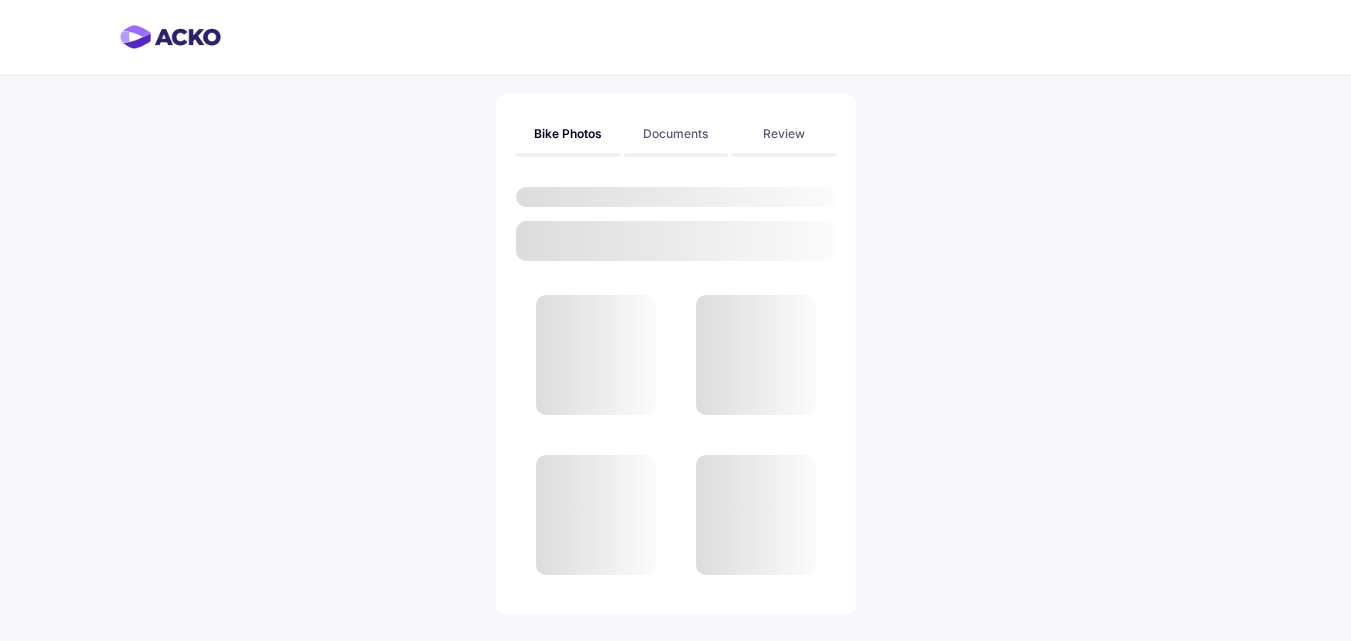scroll, scrollTop: 0, scrollLeft: 0, axis: both 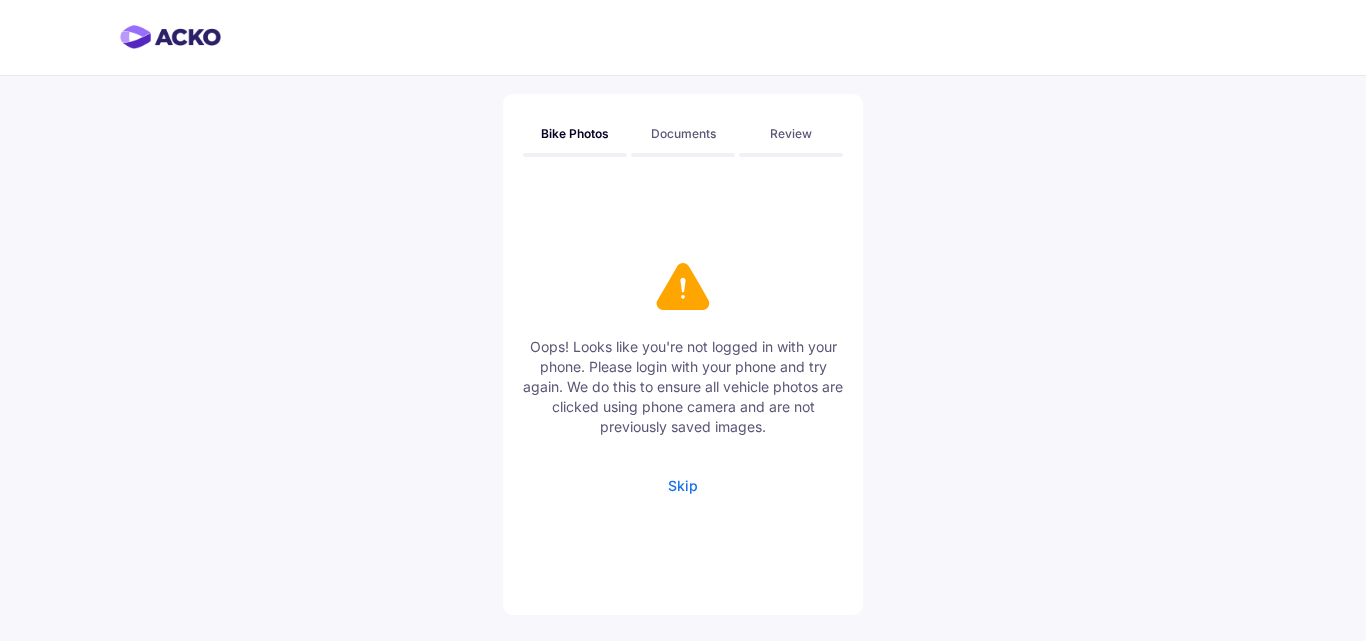 click on "Skip" at bounding box center (683, 485) 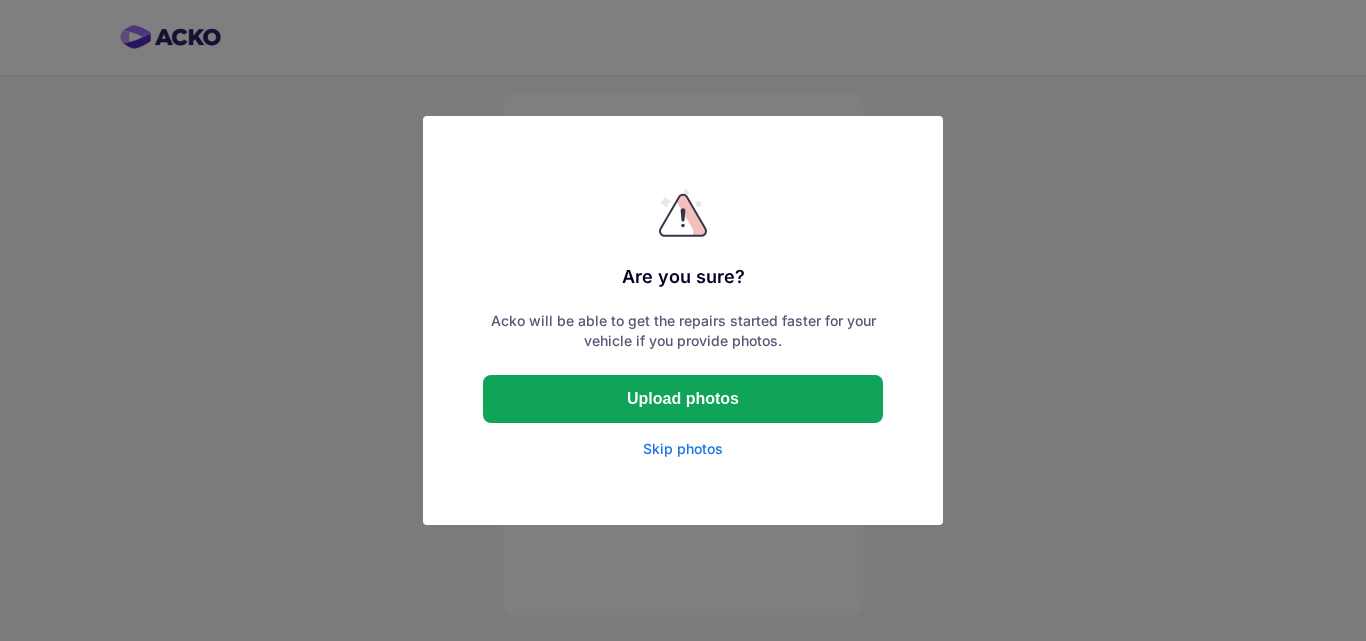 click on "Skip photos" at bounding box center [683, 449] 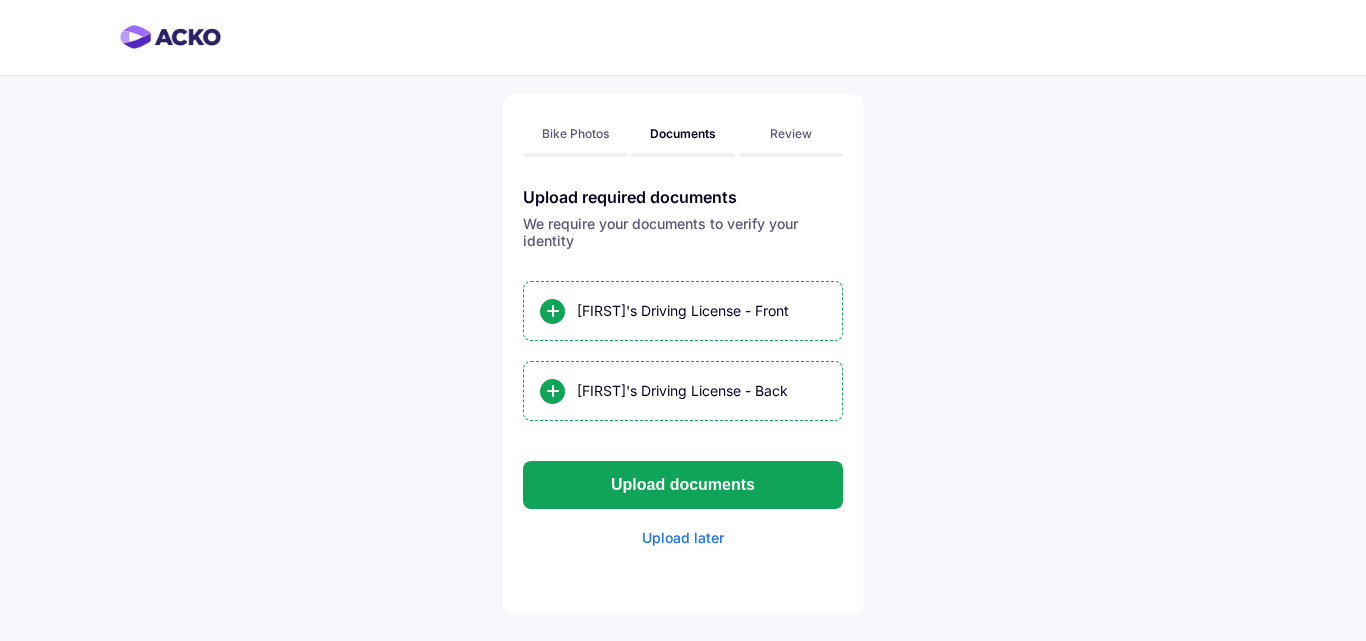 click on "Upload later" at bounding box center [683, 537] 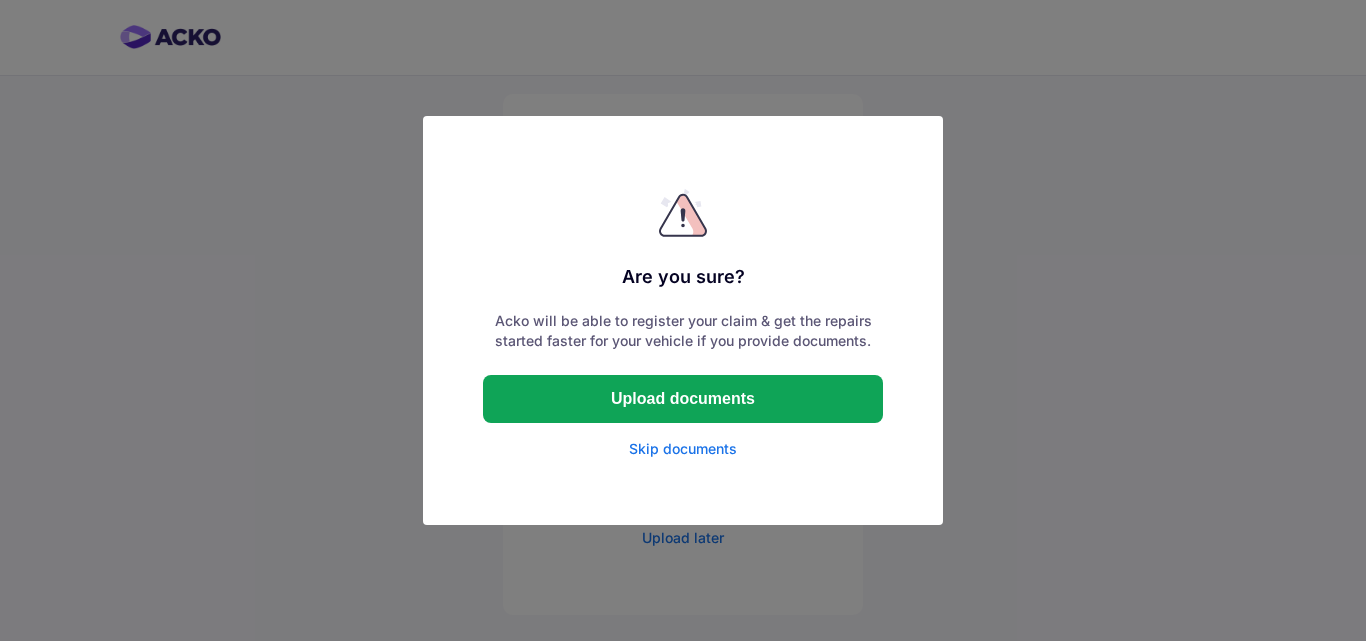 click on "Skip documents" at bounding box center [683, 449] 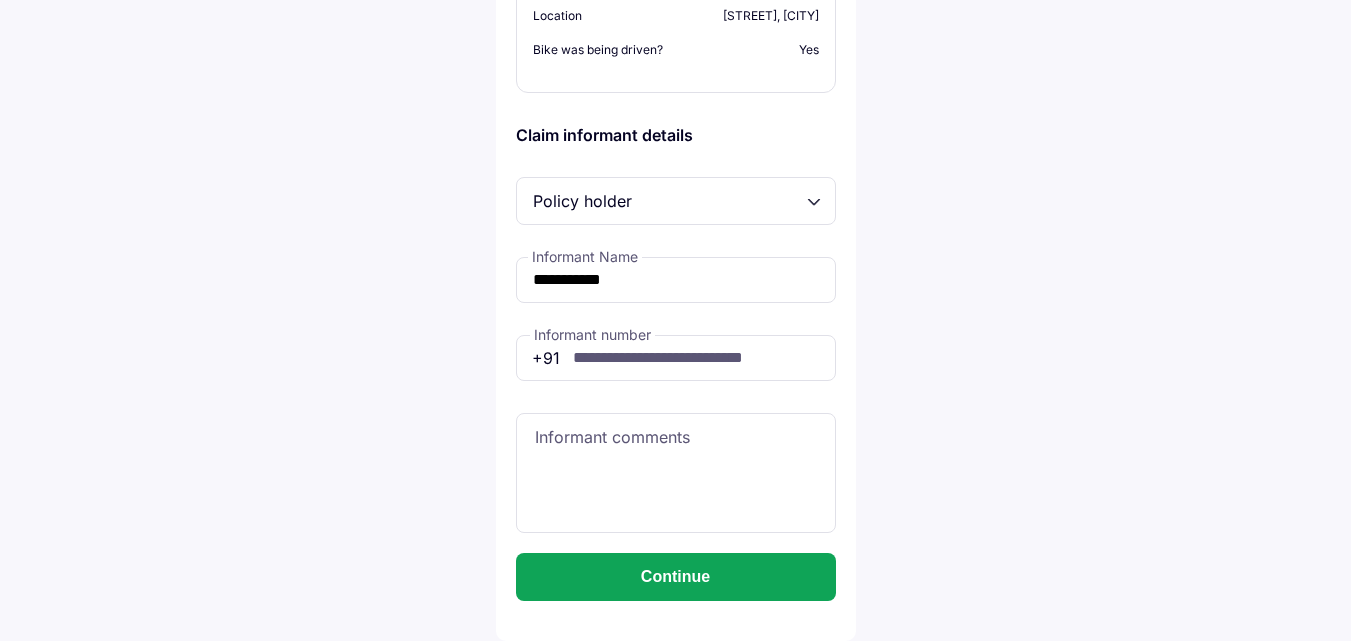 scroll, scrollTop: 458, scrollLeft: 0, axis: vertical 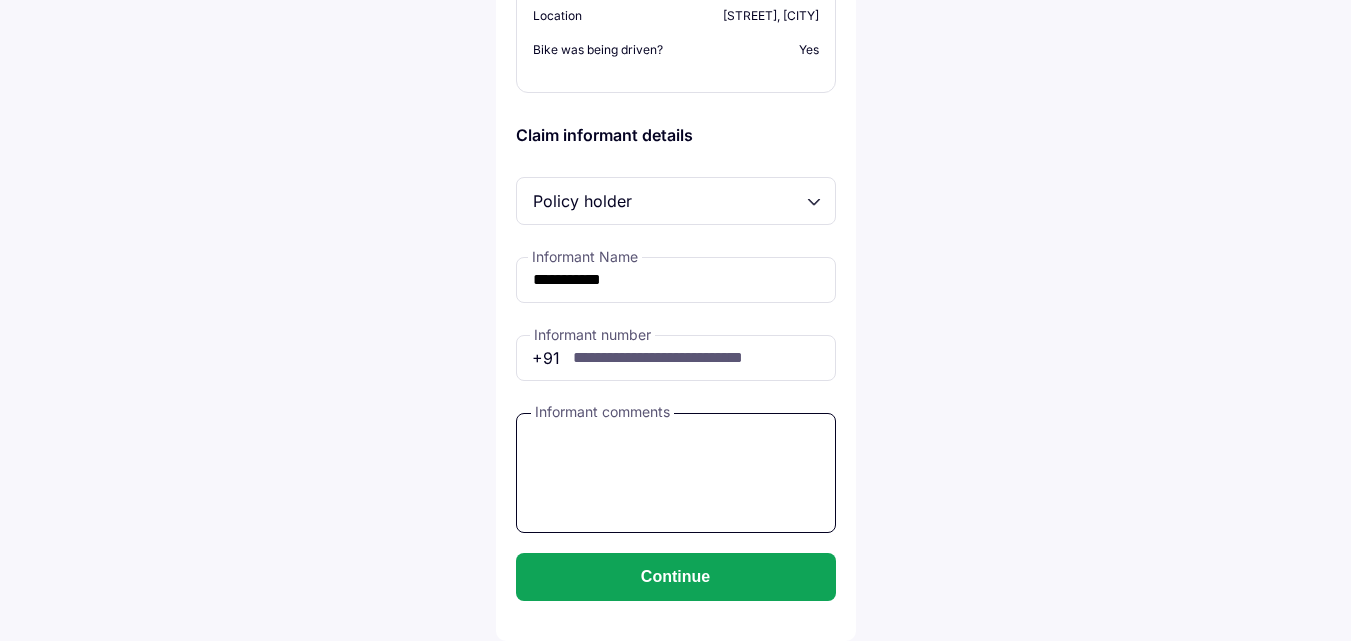 click at bounding box center (676, 473) 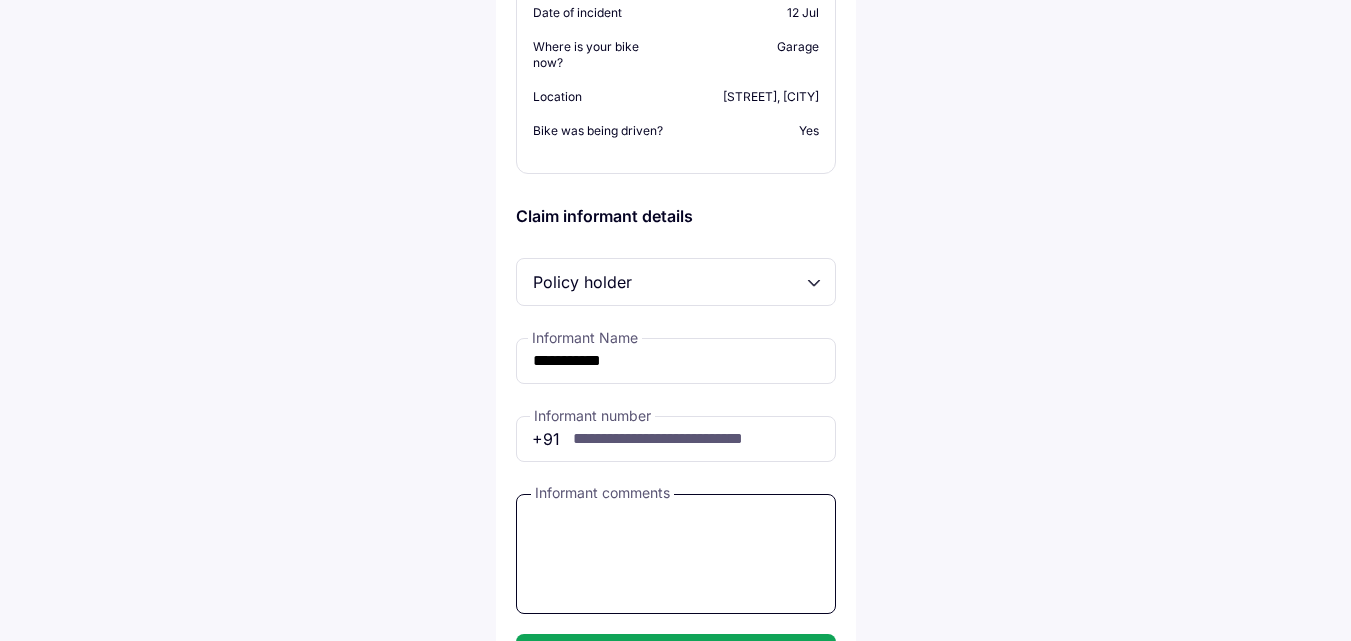 scroll, scrollTop: 458, scrollLeft: 0, axis: vertical 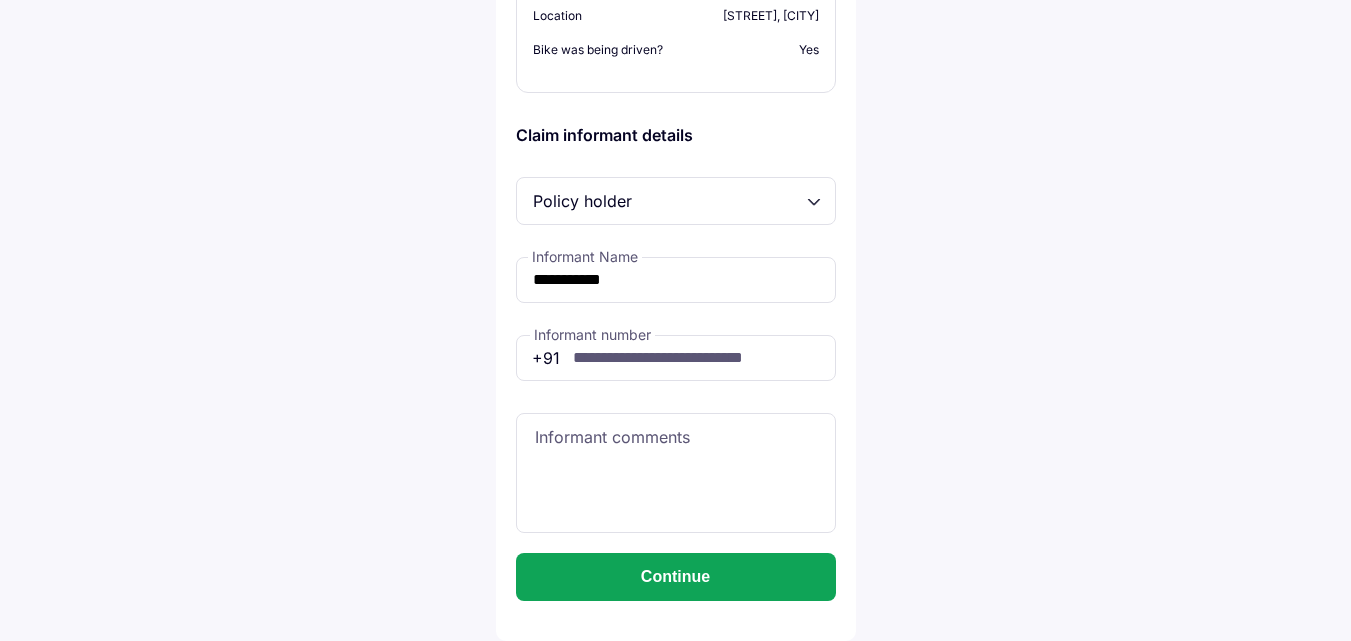 click on "Policy holder" at bounding box center [676, 201] 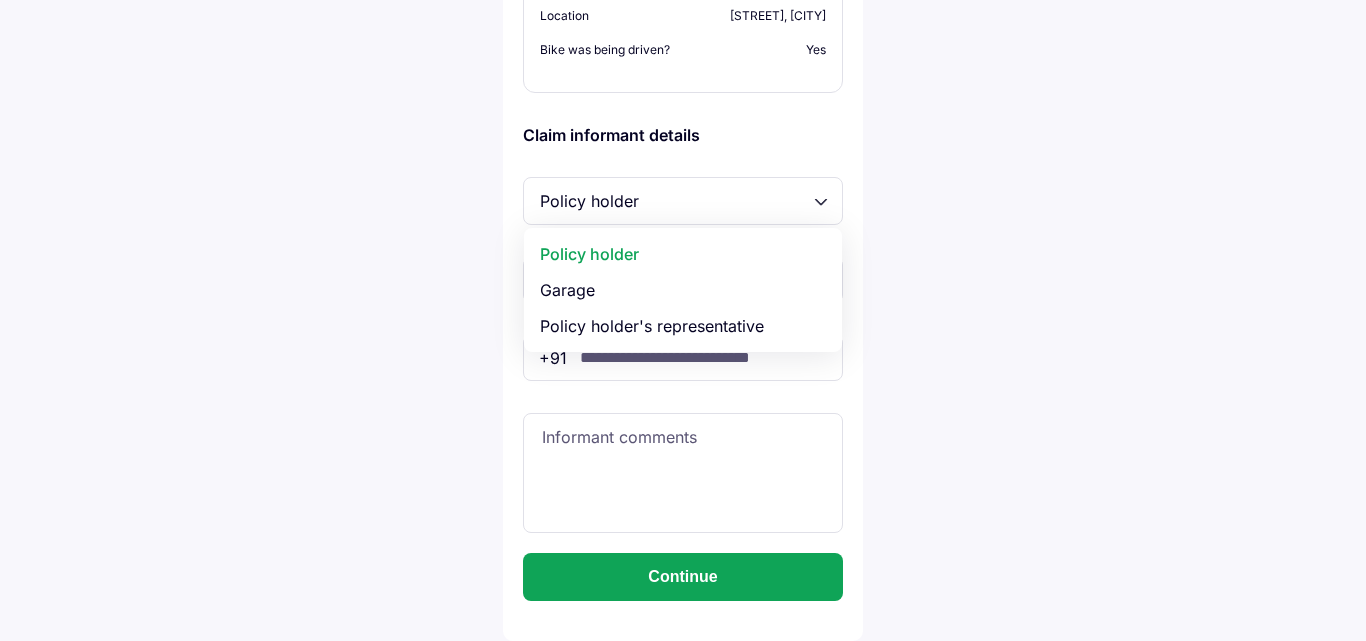 click on "**********" at bounding box center (683, 99) 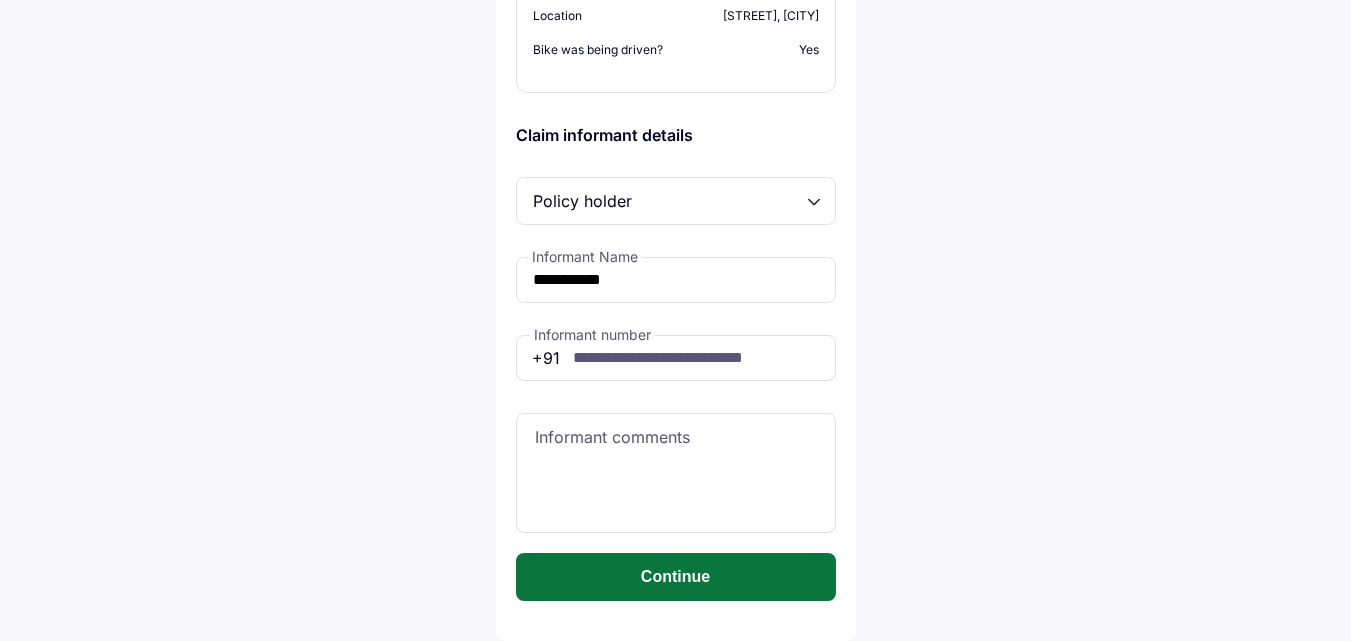 click on "Continue" at bounding box center [676, 577] 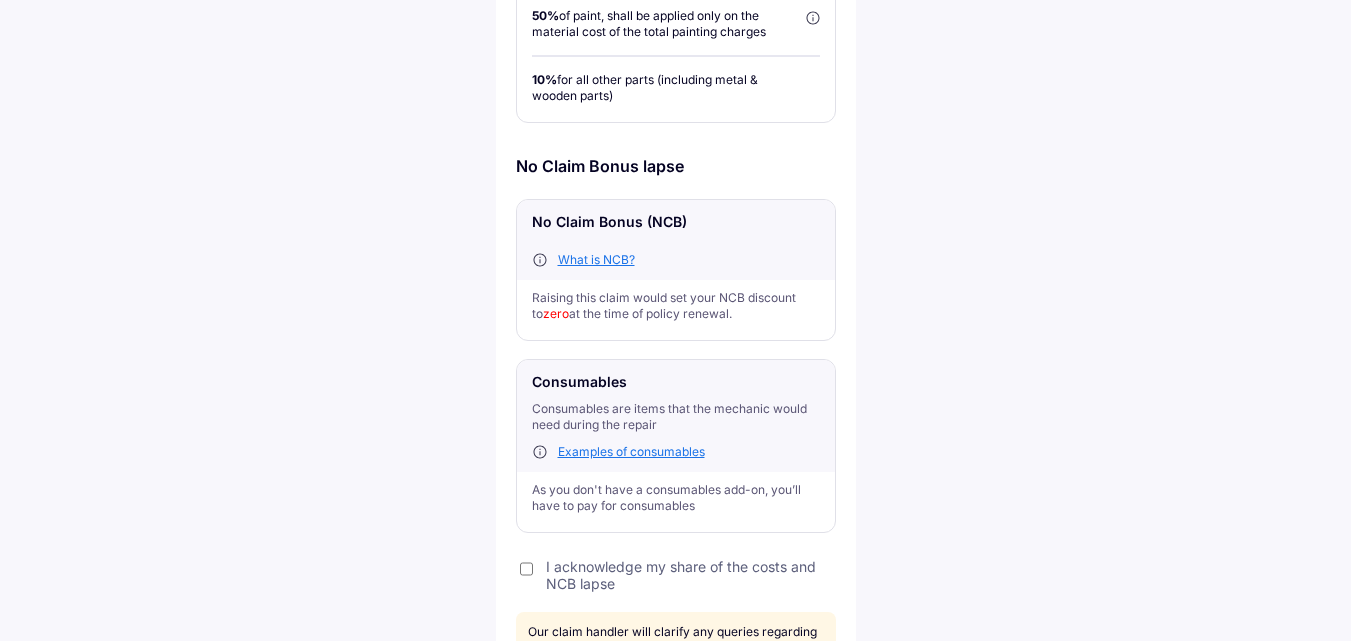 scroll, scrollTop: 800, scrollLeft: 0, axis: vertical 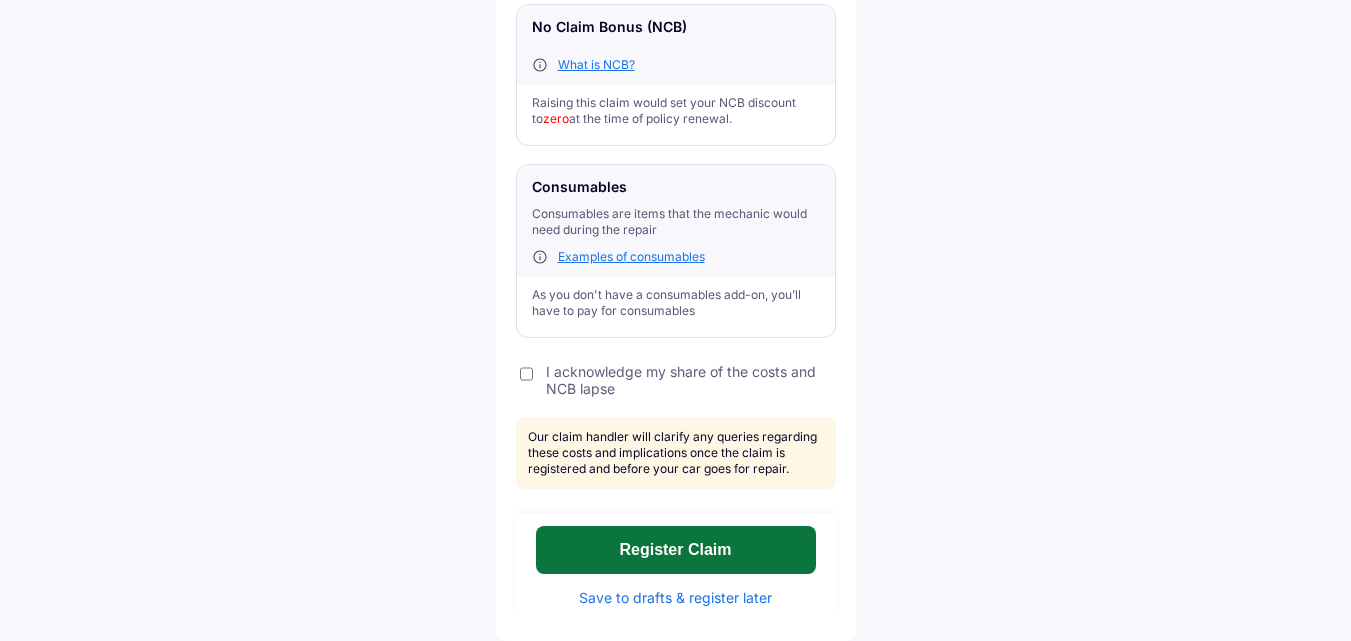 click on "Register Claim" at bounding box center (676, 550) 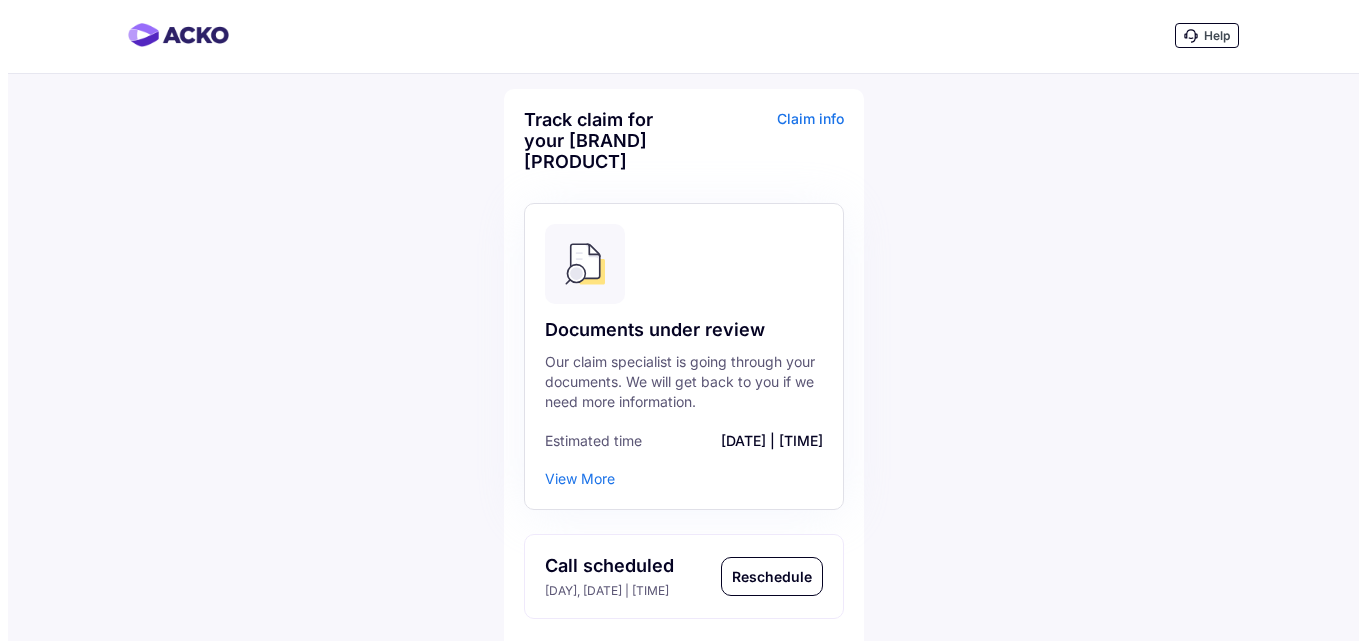 scroll, scrollTop: 0, scrollLeft: 0, axis: both 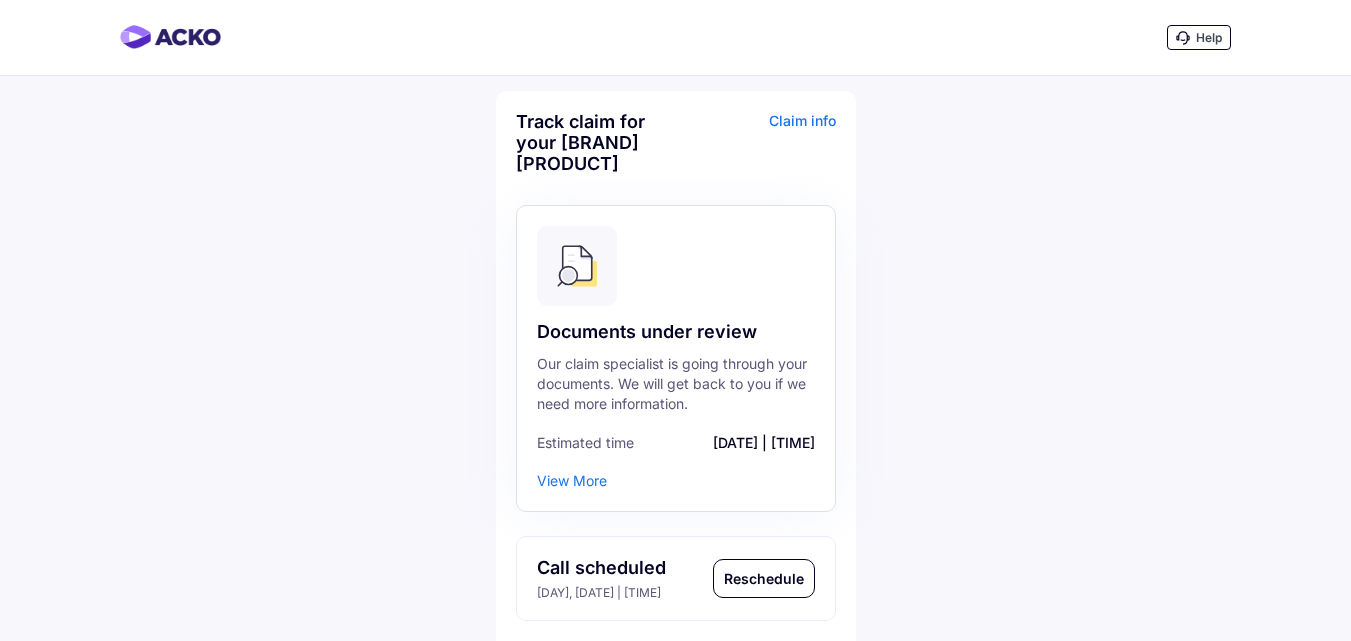 click on "Claim info" at bounding box center (758, 150) 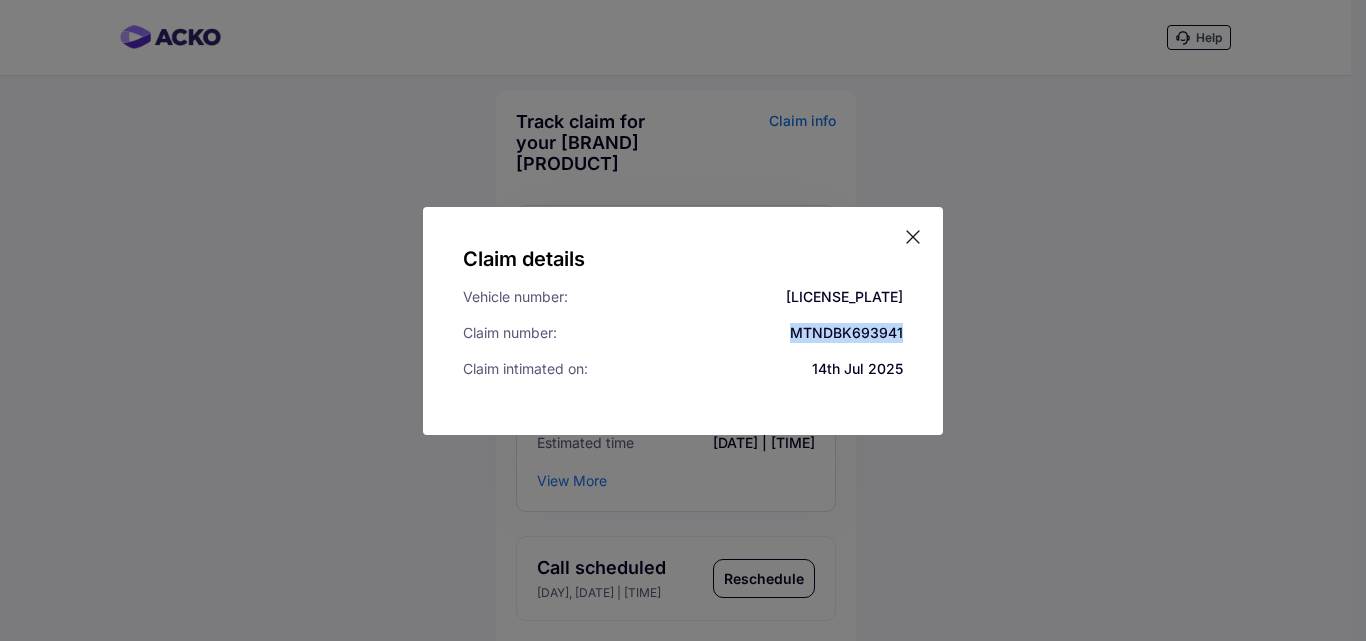drag, startPoint x: 783, startPoint y: 332, endPoint x: 912, endPoint y: 331, distance: 129.00388 